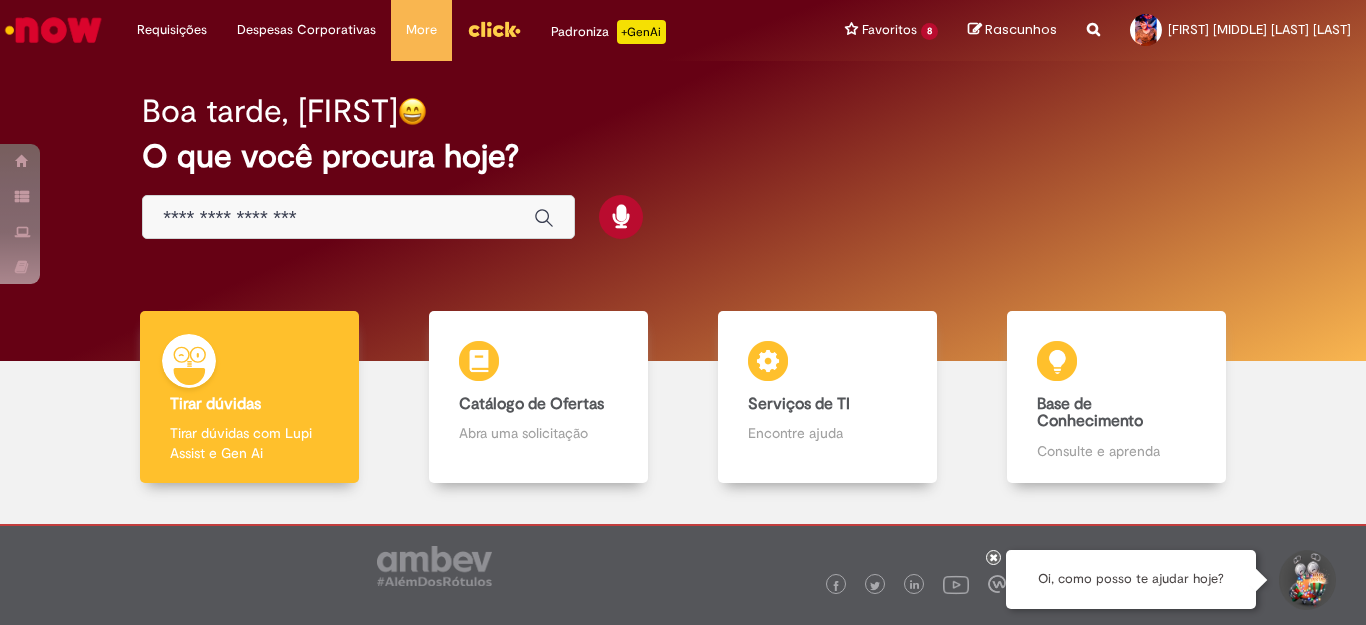 scroll, scrollTop: 0, scrollLeft: 0, axis: both 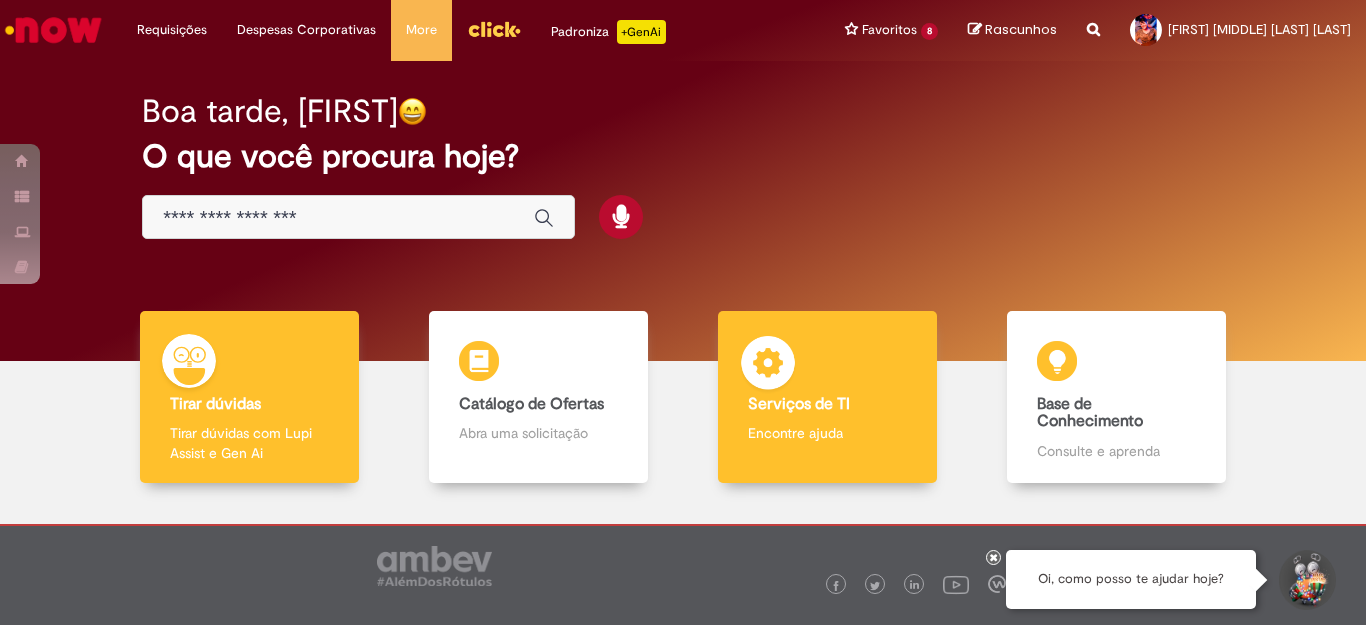 click on "Encontre ajuda" at bounding box center [827, 433] 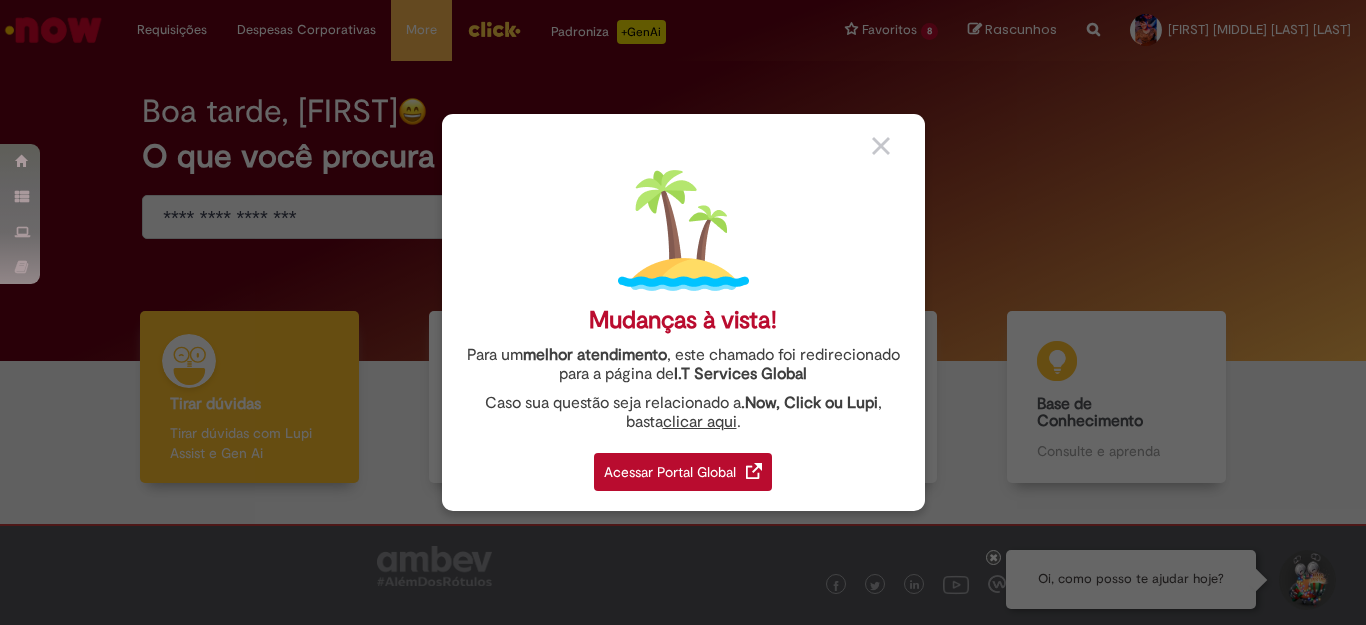 click at bounding box center (891, 144) 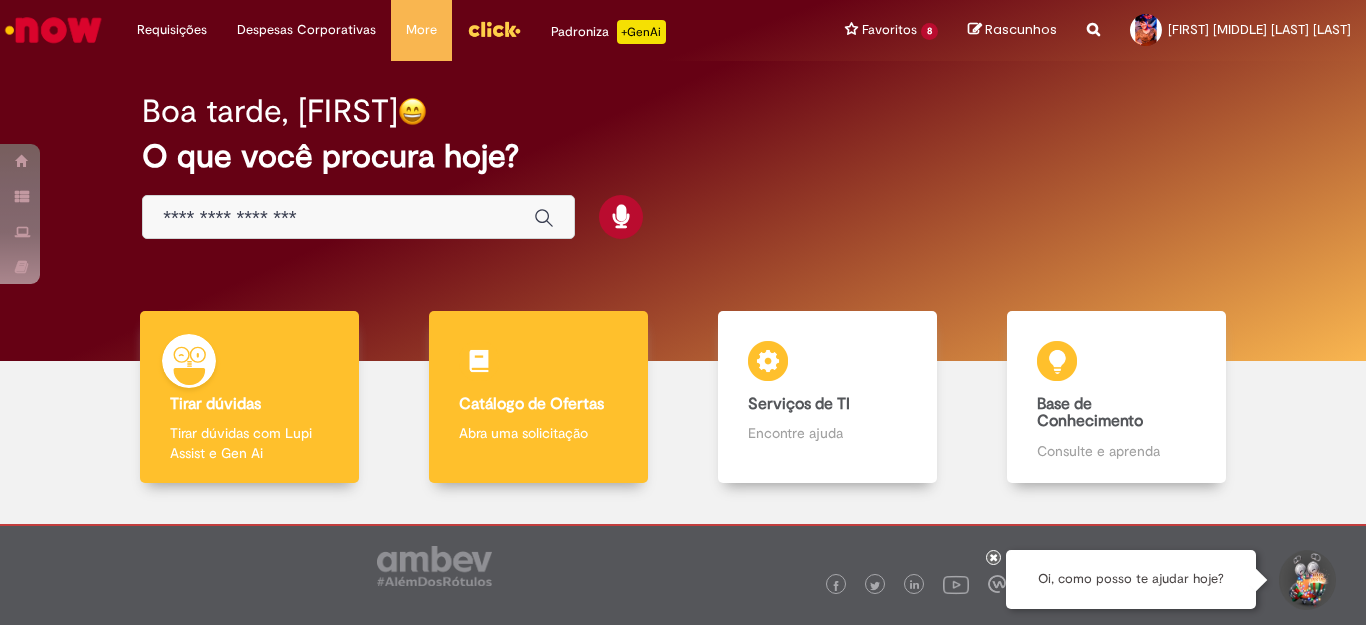 click on "Catálogo de Ofertas" at bounding box center (531, 404) 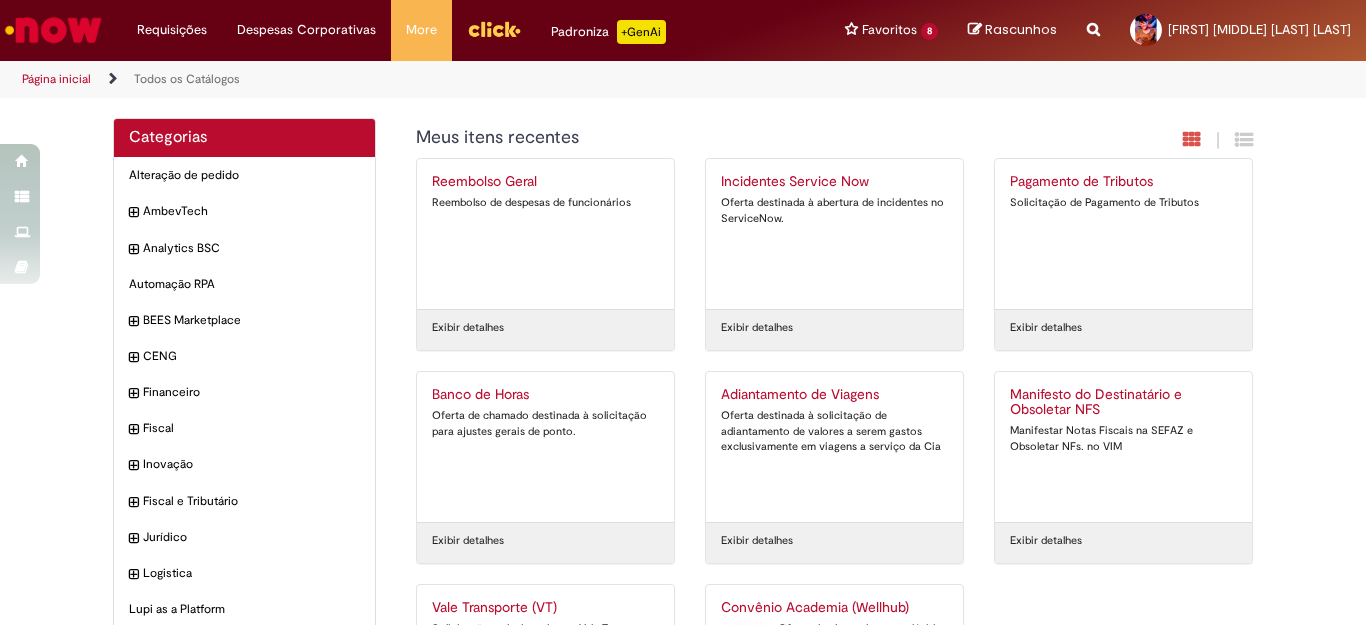 scroll, scrollTop: 173, scrollLeft: 0, axis: vertical 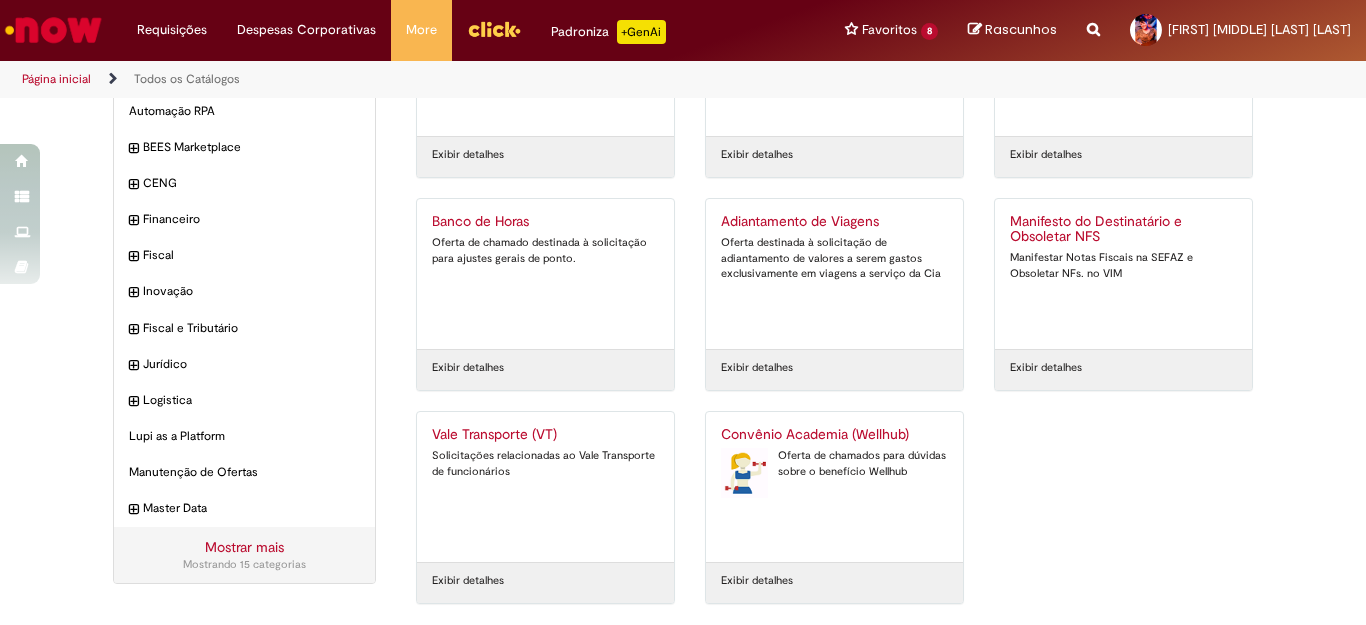 click on "Mostrar mais" at bounding box center (244, 547) 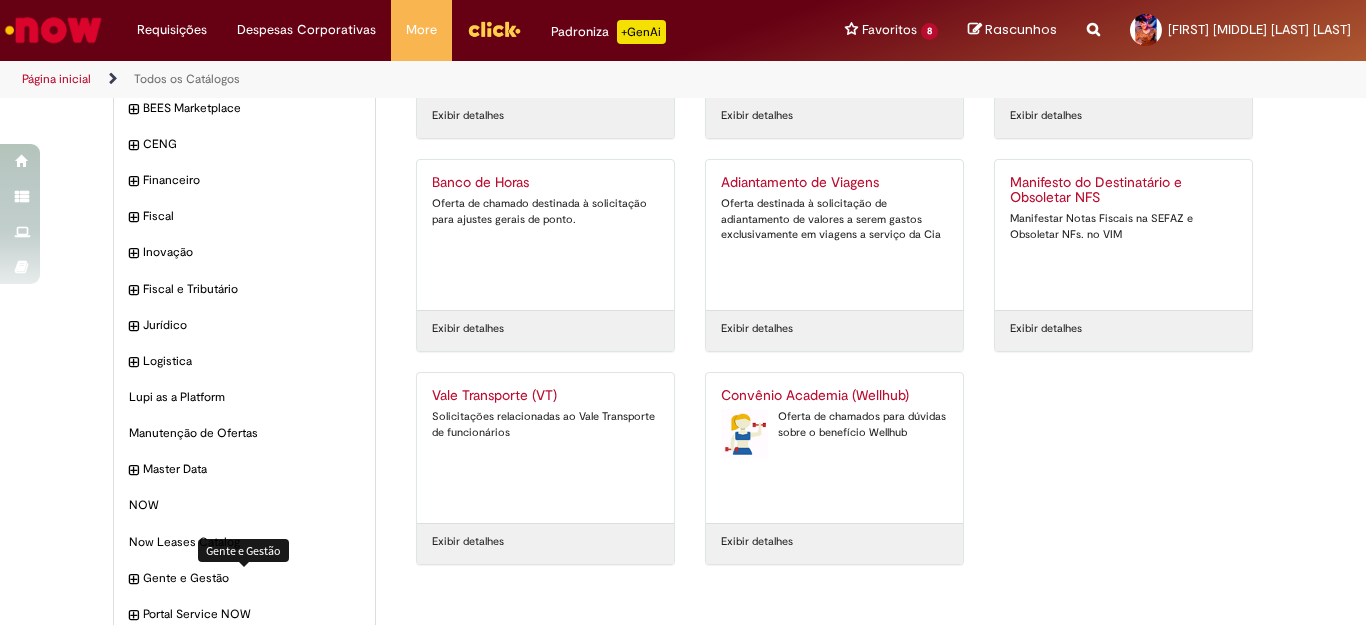 scroll, scrollTop: 0, scrollLeft: 0, axis: both 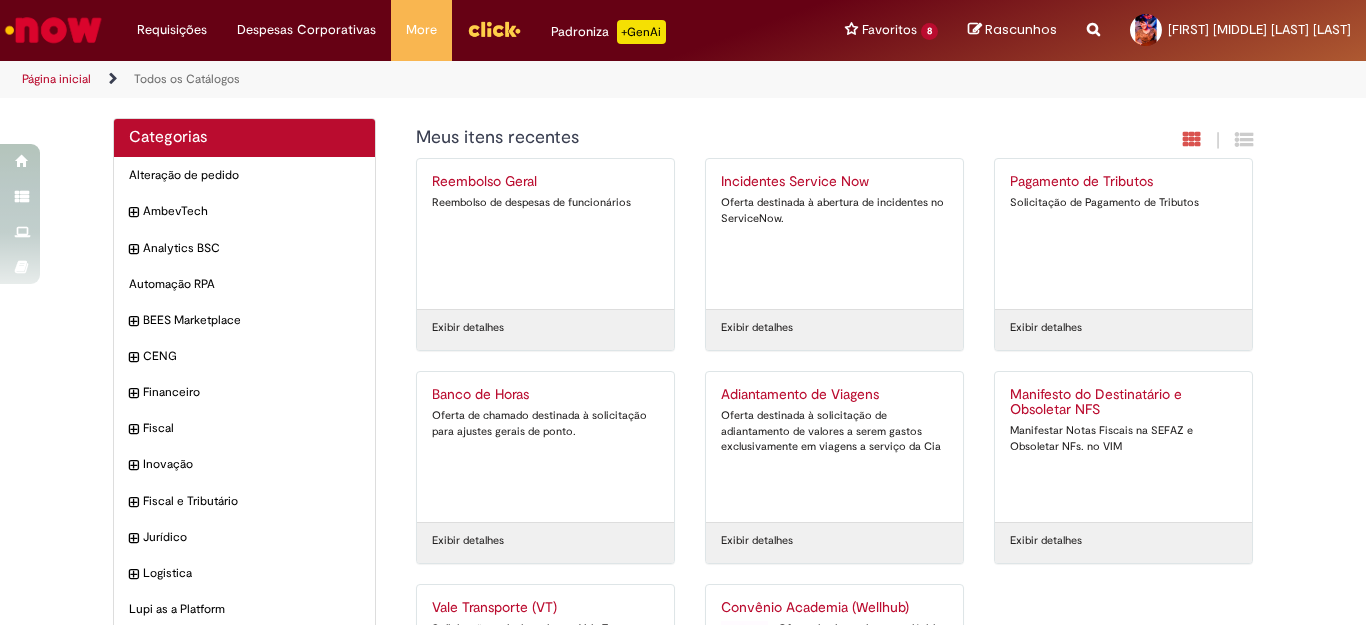 click on "Categorias
Alteração de pedido
Itens
AmbevTech
Itens
Analytics BSC
Itens
Automação RPA
Itens
BEES Marketplace
Itens
CENG
Itens
Financeiro
Itens
Fiscal
Itens
Inovação
Itens
Fiscal e Tributário
Itens
Jurídico
Itens" at bounding box center (683, 627) 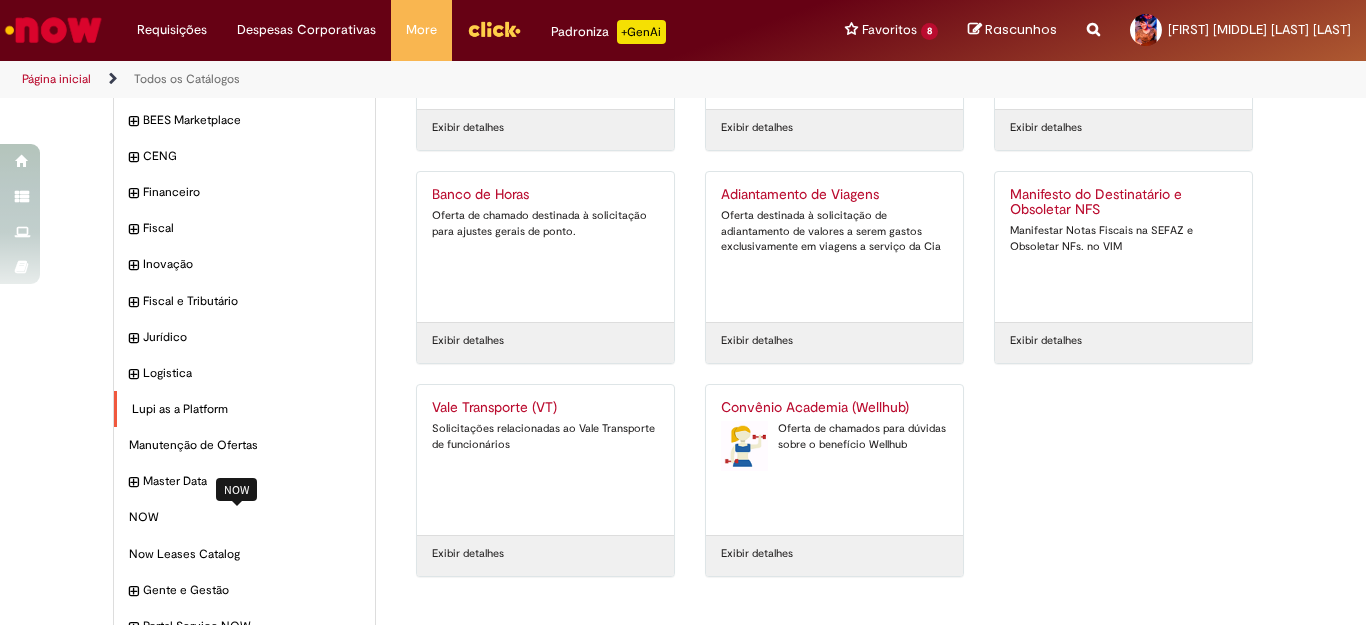 scroll, scrollTop: 0, scrollLeft: 0, axis: both 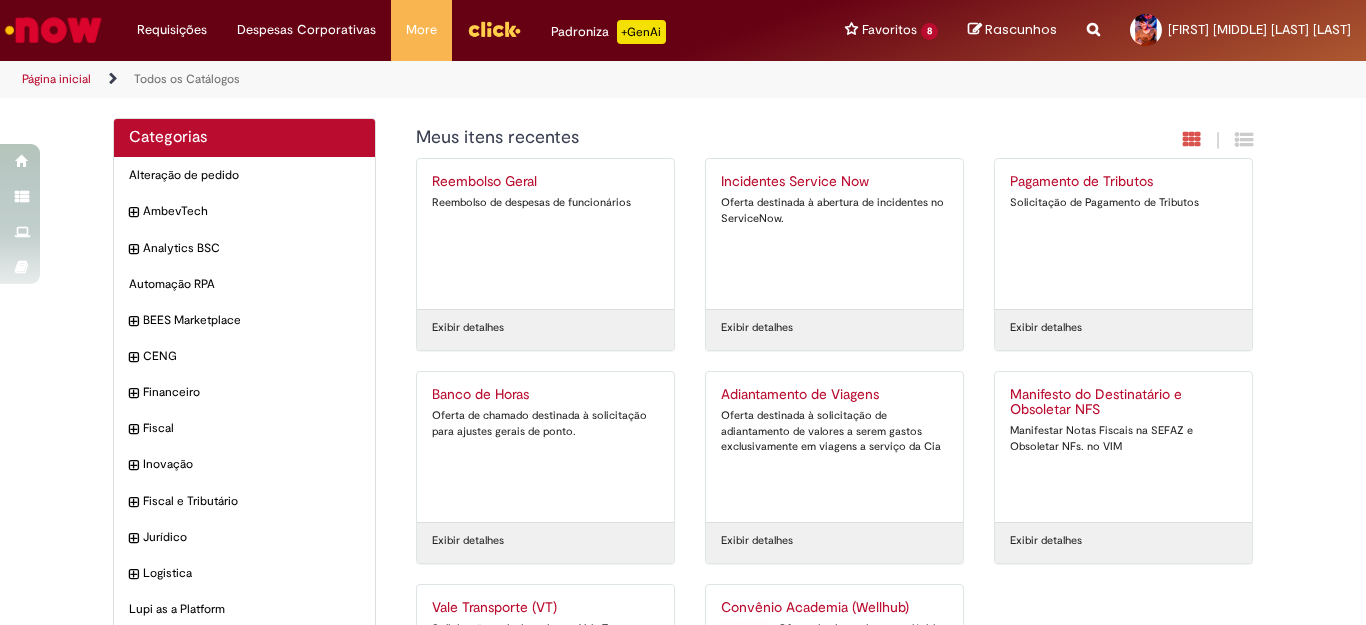 click at bounding box center [53, 30] 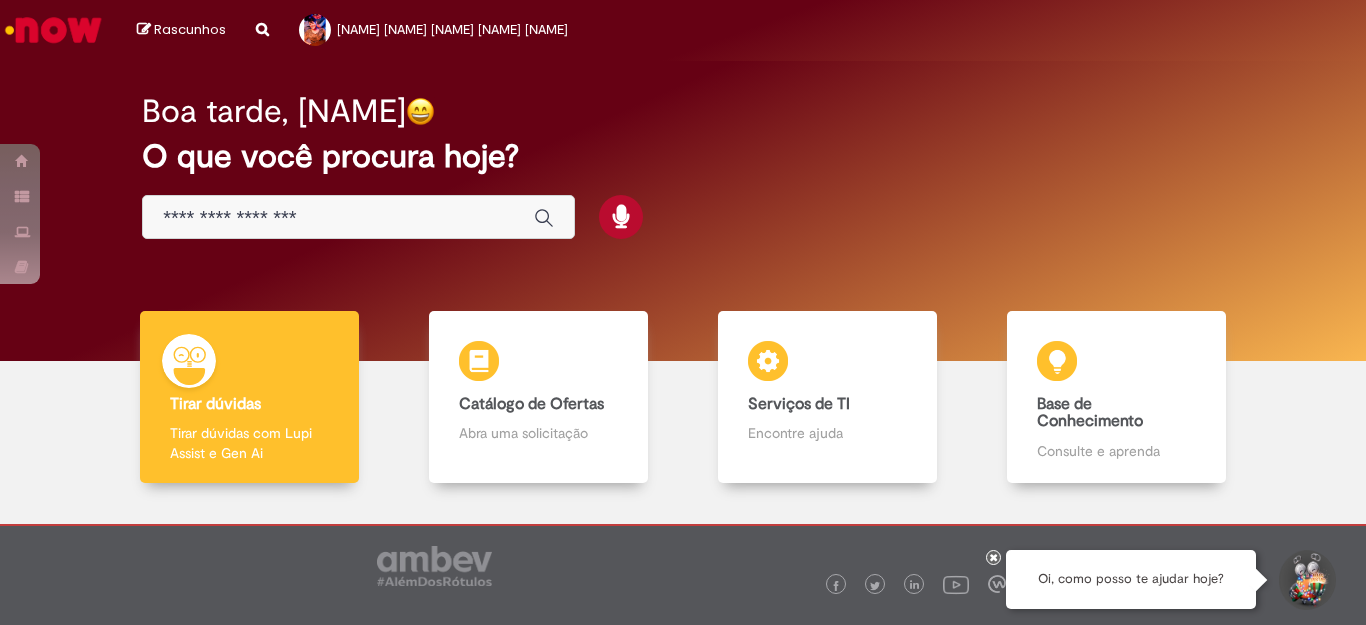 scroll, scrollTop: 0, scrollLeft: 0, axis: both 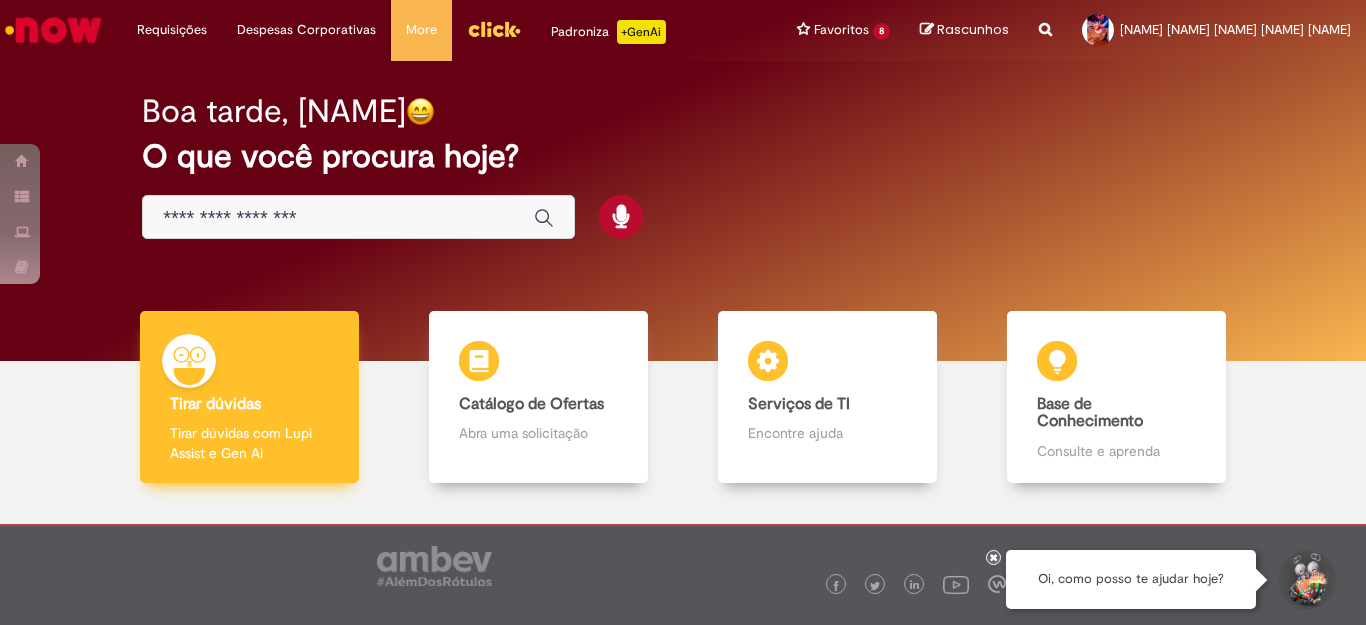 click on "Tirar dúvidas
Tirar dúvidas
Tirar dúvidas com Lupi Assist e Gen Ai" at bounding box center [249, 397] 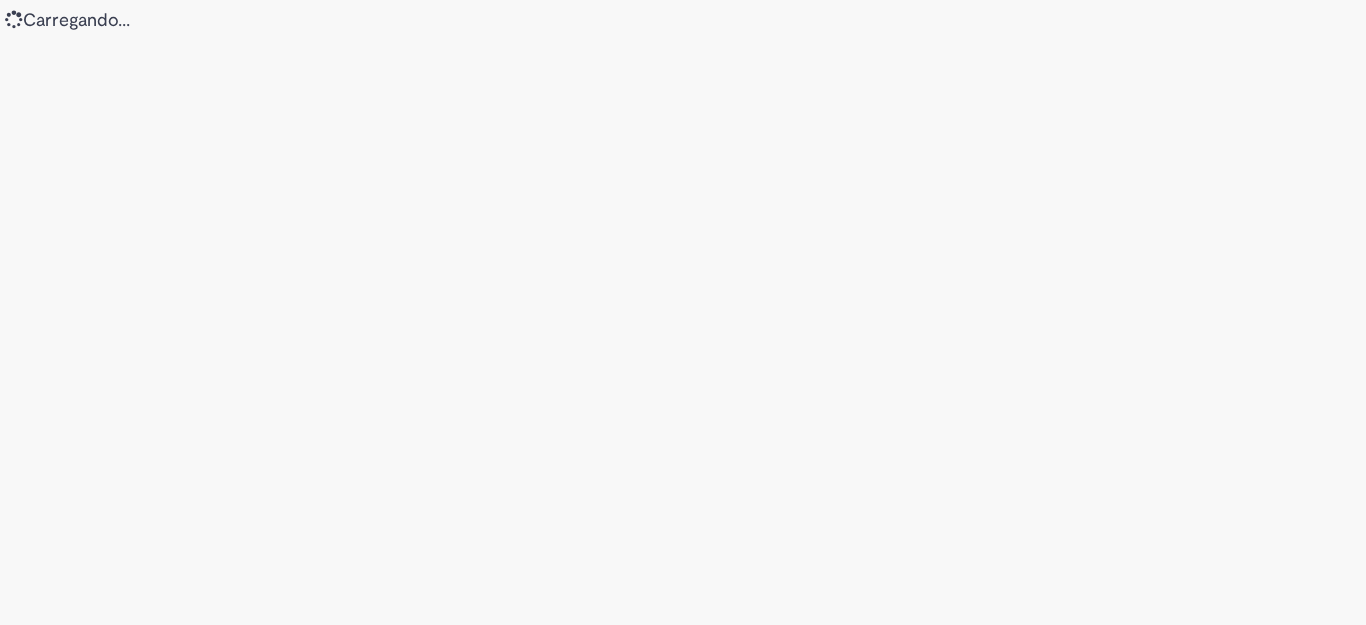 scroll, scrollTop: 0, scrollLeft: 0, axis: both 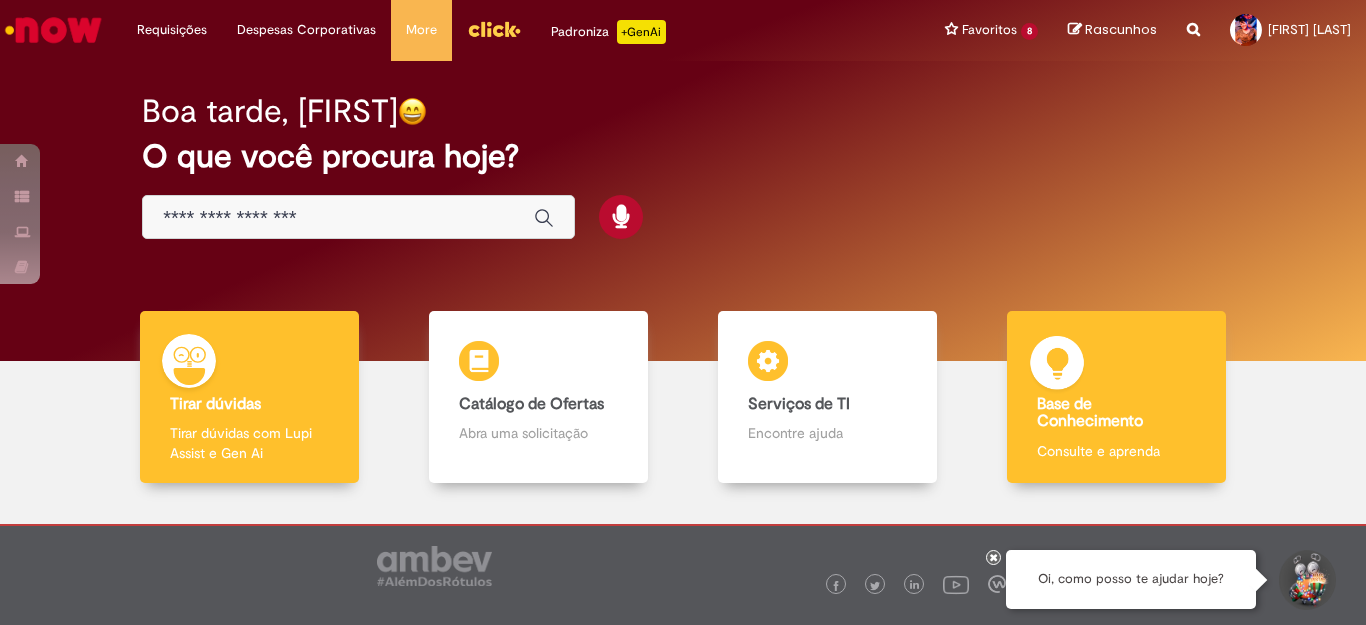 click on "Base de Conhecimento
Base de Conhecimento
Consulte e aprenda" at bounding box center [1116, 397] 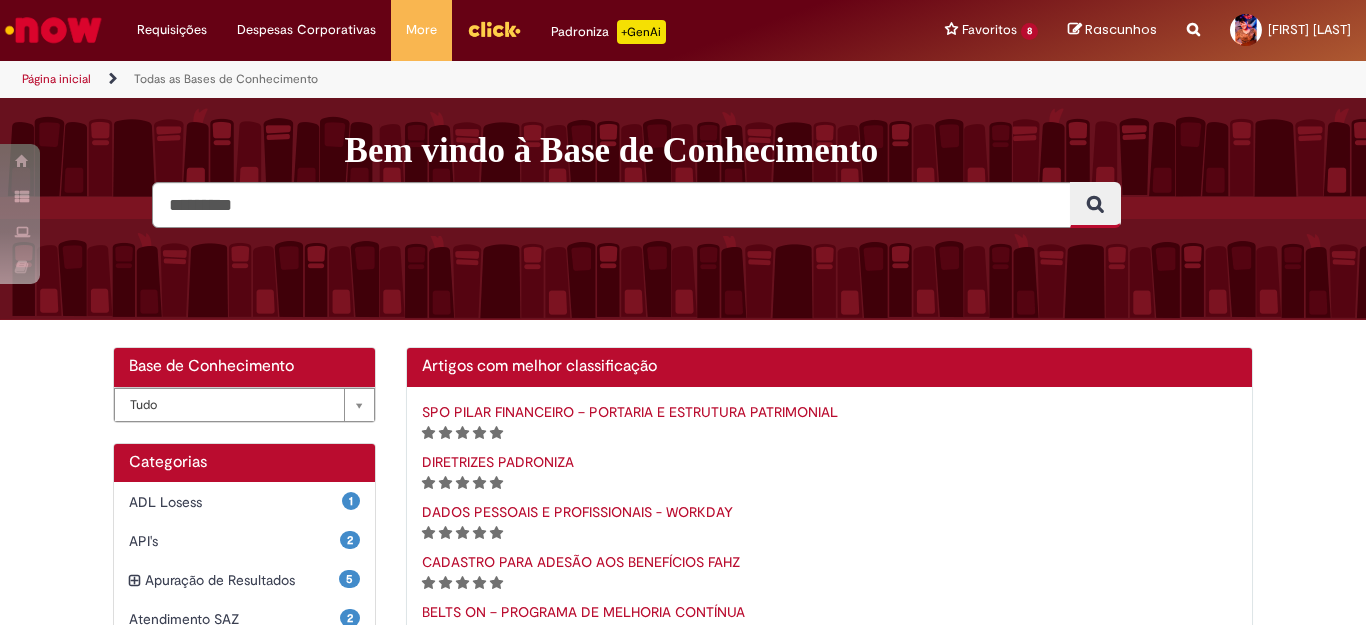 scroll, scrollTop: 400, scrollLeft: 0, axis: vertical 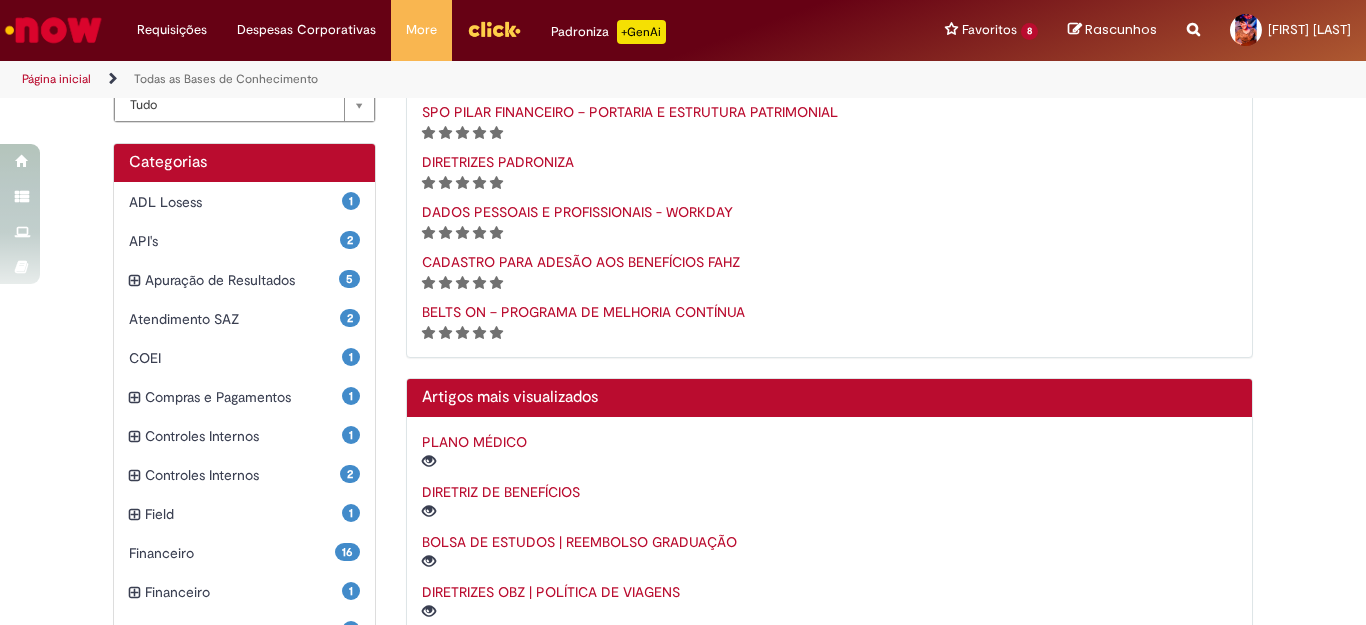 click on "DIRETRIZ DE BENEFÍCIOS" at bounding box center (501, 492) 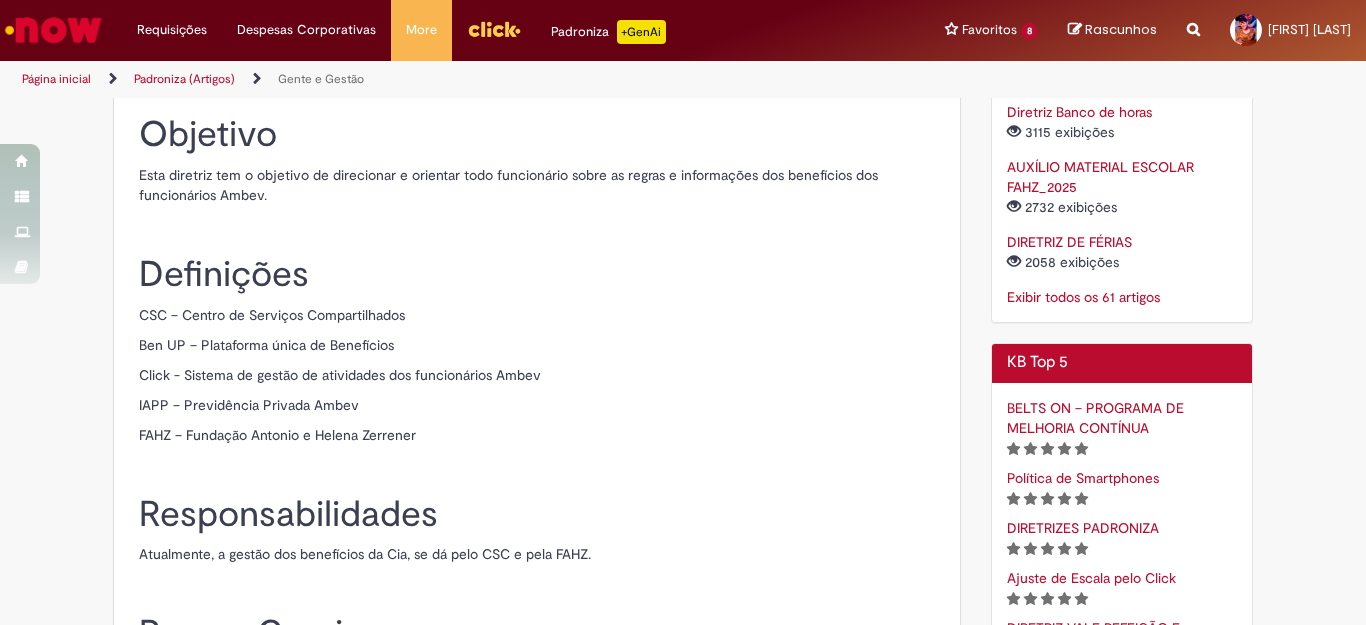 scroll, scrollTop: 0, scrollLeft: 0, axis: both 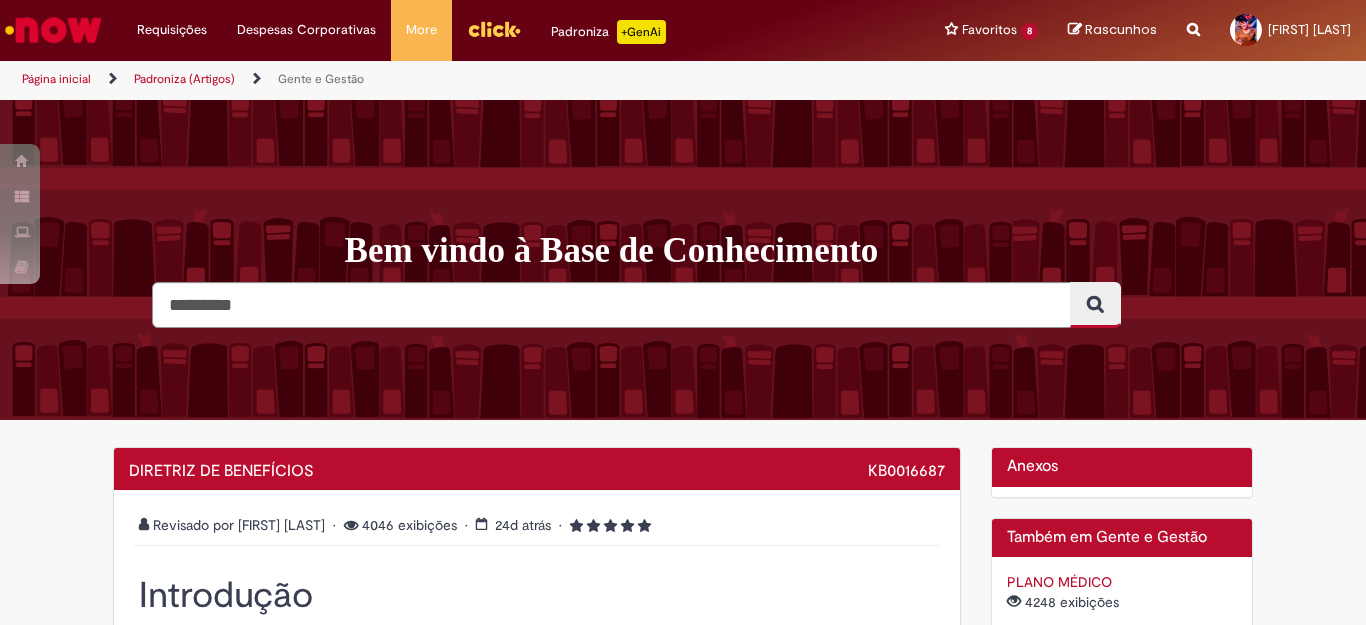 click on "Bem vindo à Base de Conhecimento" at bounding box center (806, 251) 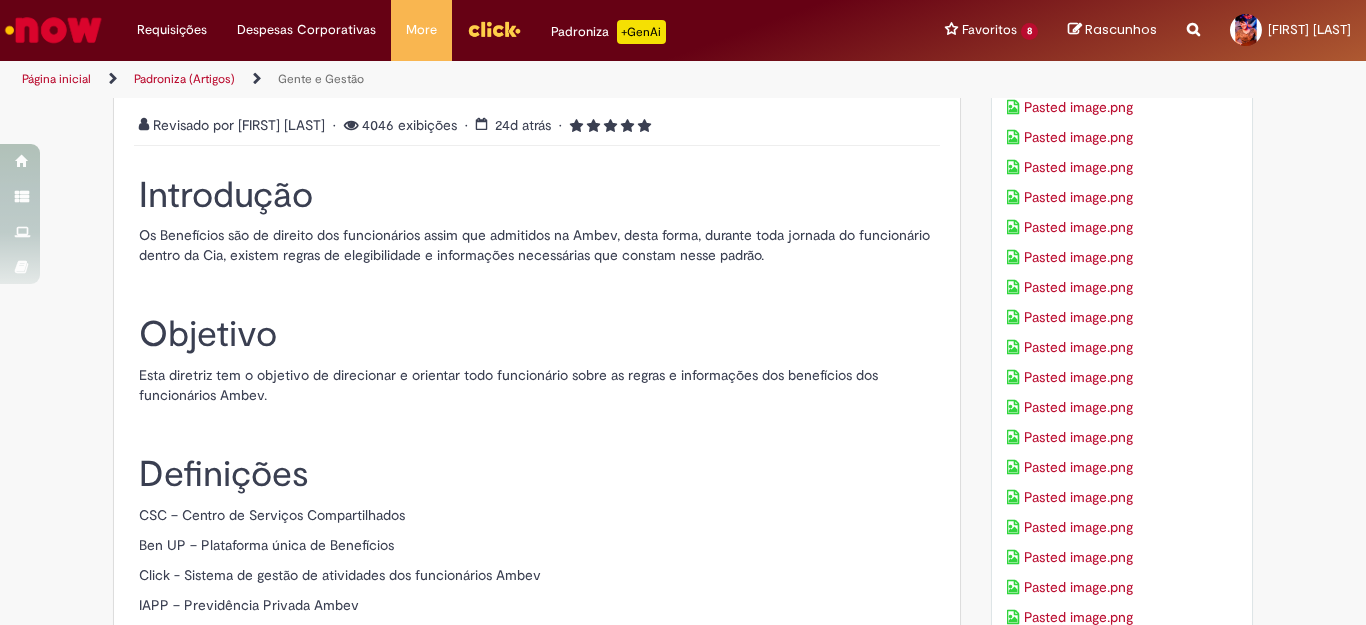 scroll, scrollTop: 300, scrollLeft: 0, axis: vertical 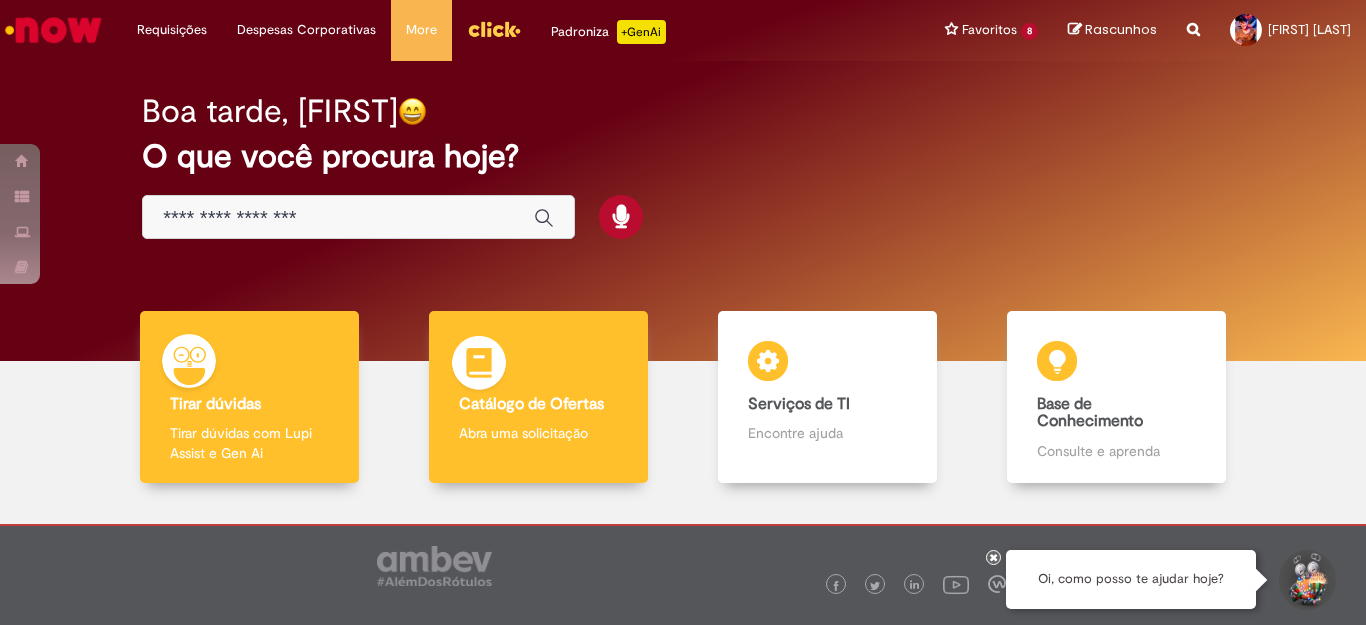 click on "Catálogo de Ofertas
Catálogo de Ofertas
Abra uma solicitação" at bounding box center (538, 397) 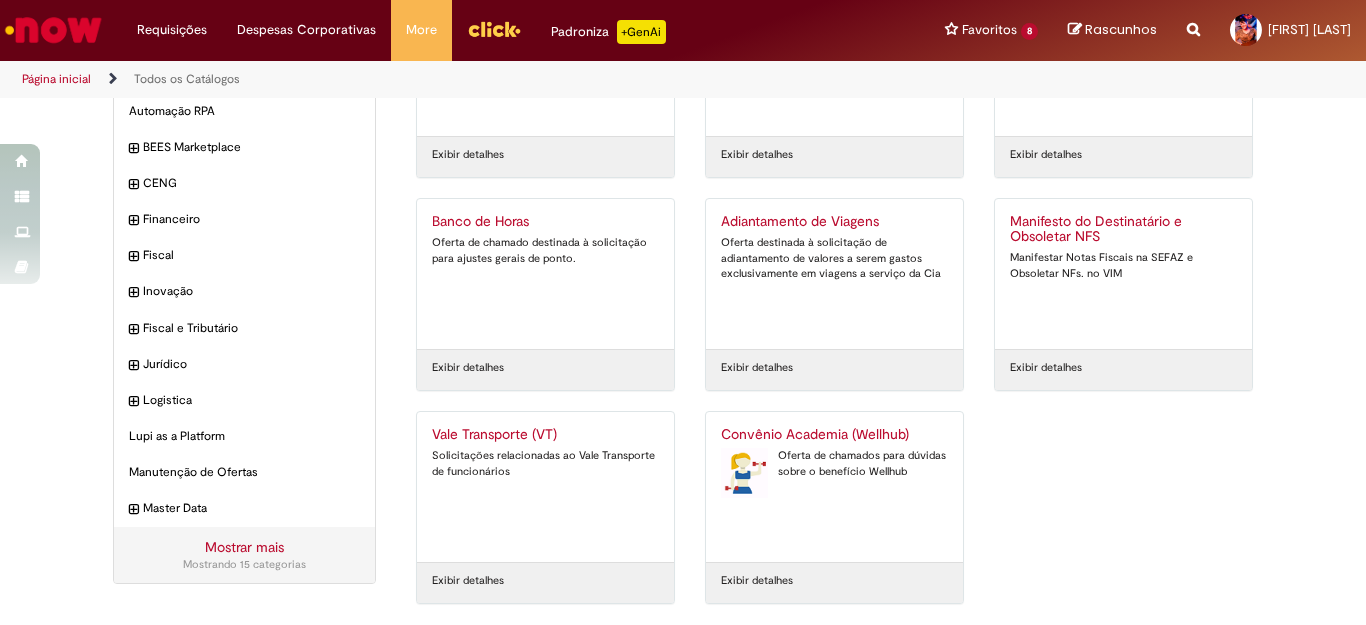 scroll, scrollTop: 0, scrollLeft: 0, axis: both 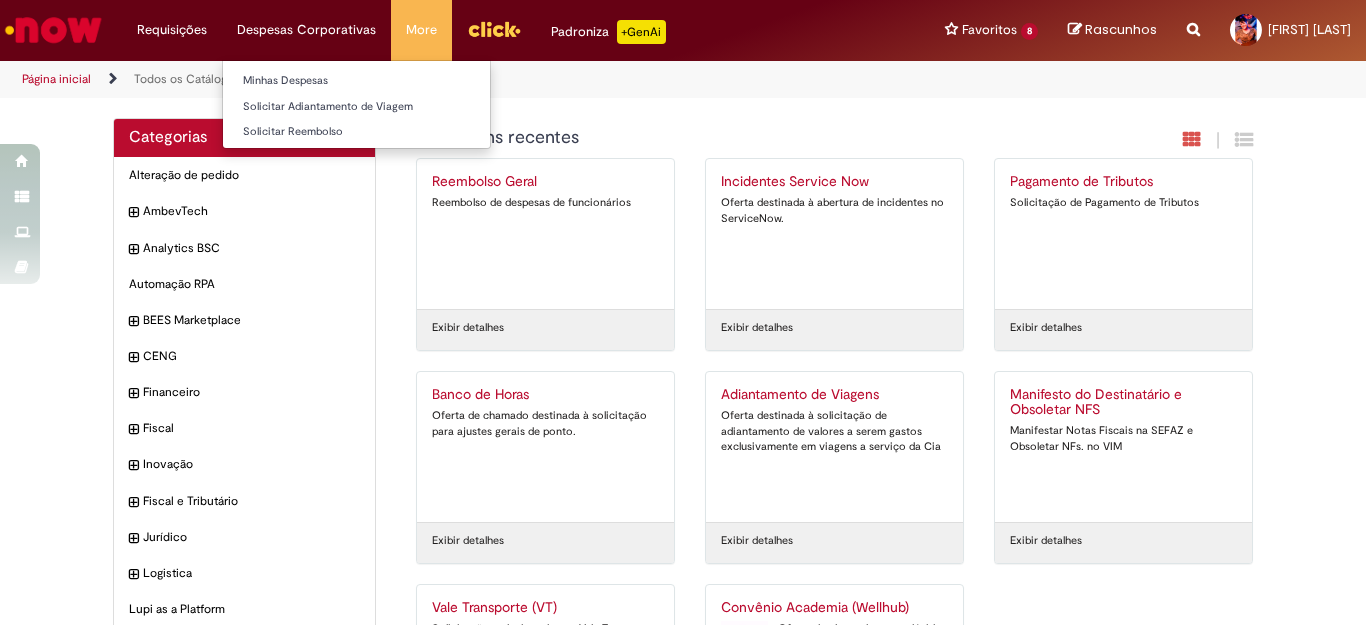 click on "Despesas Corporativas
Minhas Despesas
Solicitar Adiantamento de Viagem
Solicitar Reembolso" at bounding box center (172, 30) 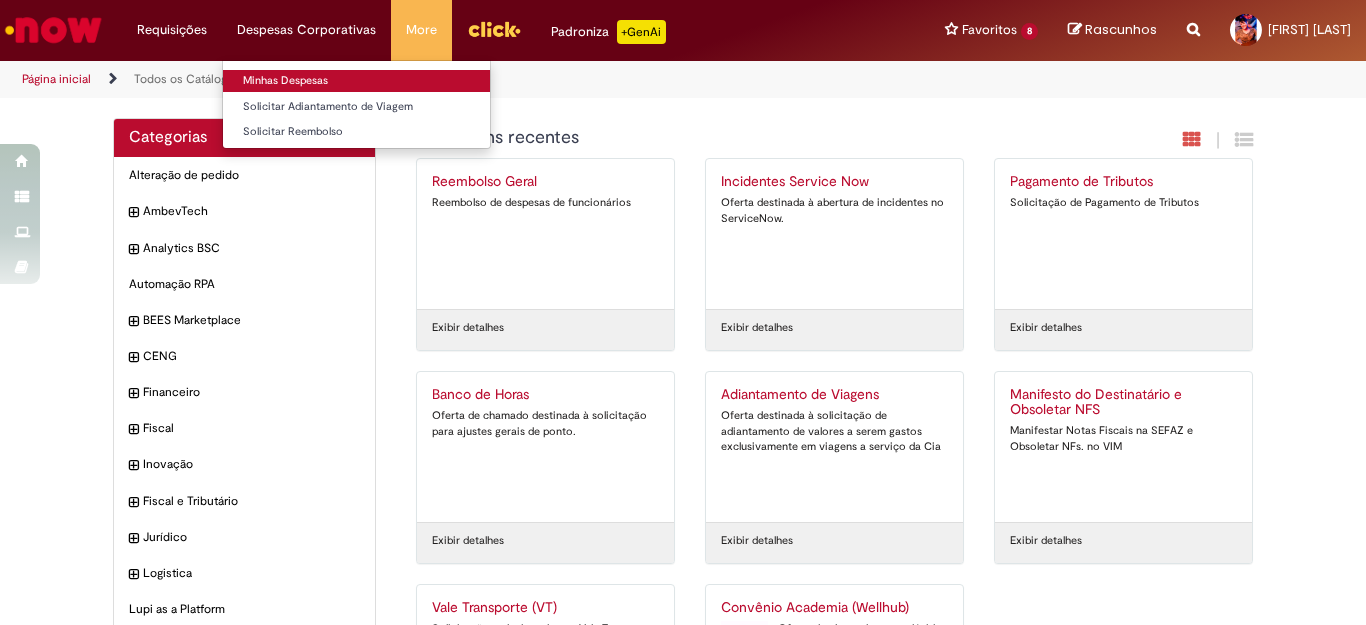 click on "Minhas Despesas" at bounding box center [356, 81] 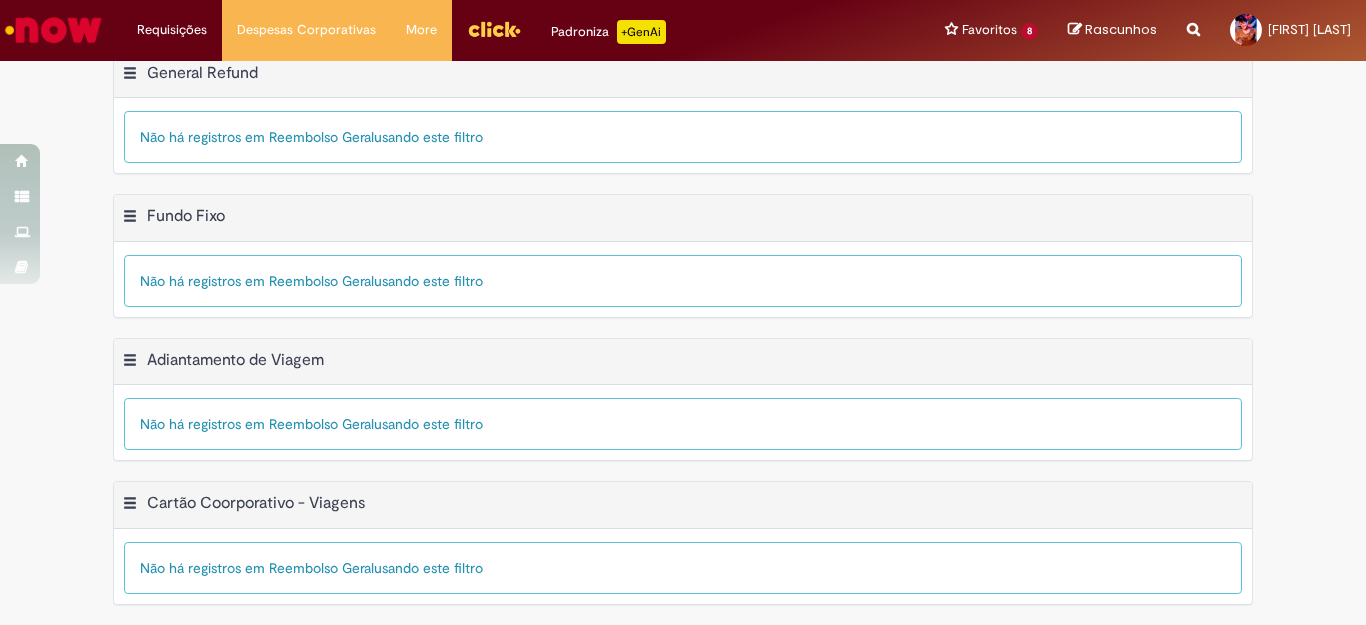 scroll, scrollTop: 0, scrollLeft: 0, axis: both 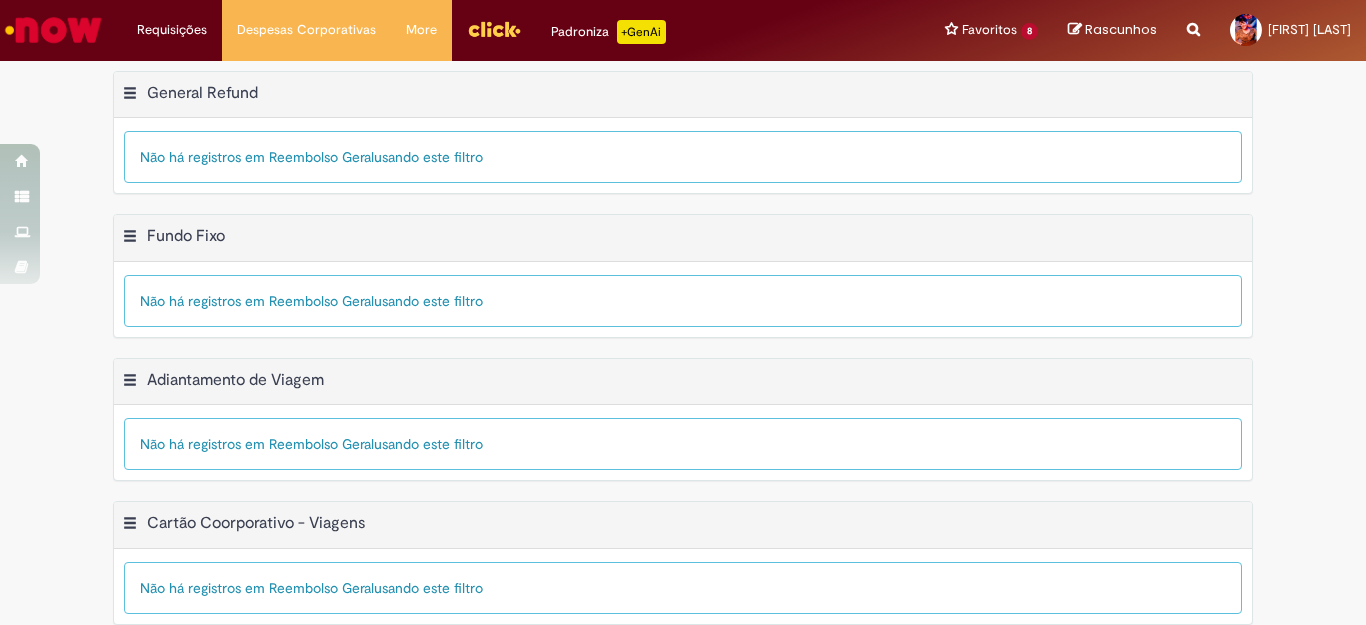 click on "Padroniza  +GenAi" at bounding box center [608, 32] 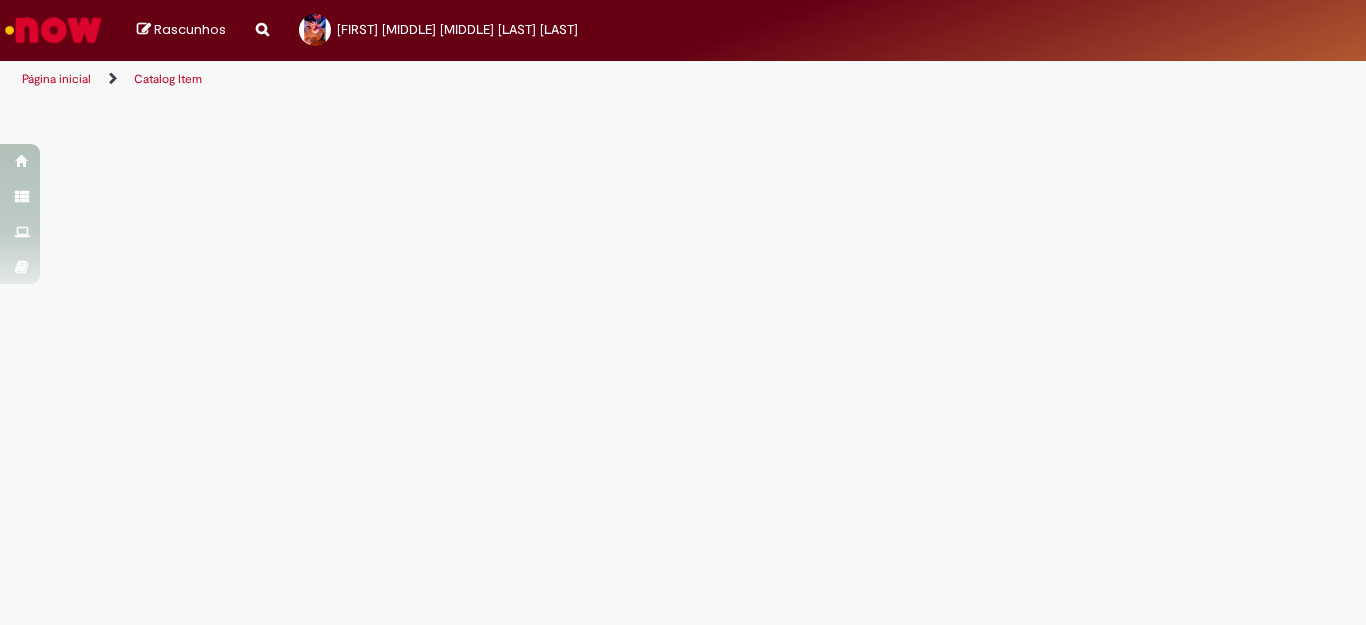 scroll, scrollTop: 0, scrollLeft: 0, axis: both 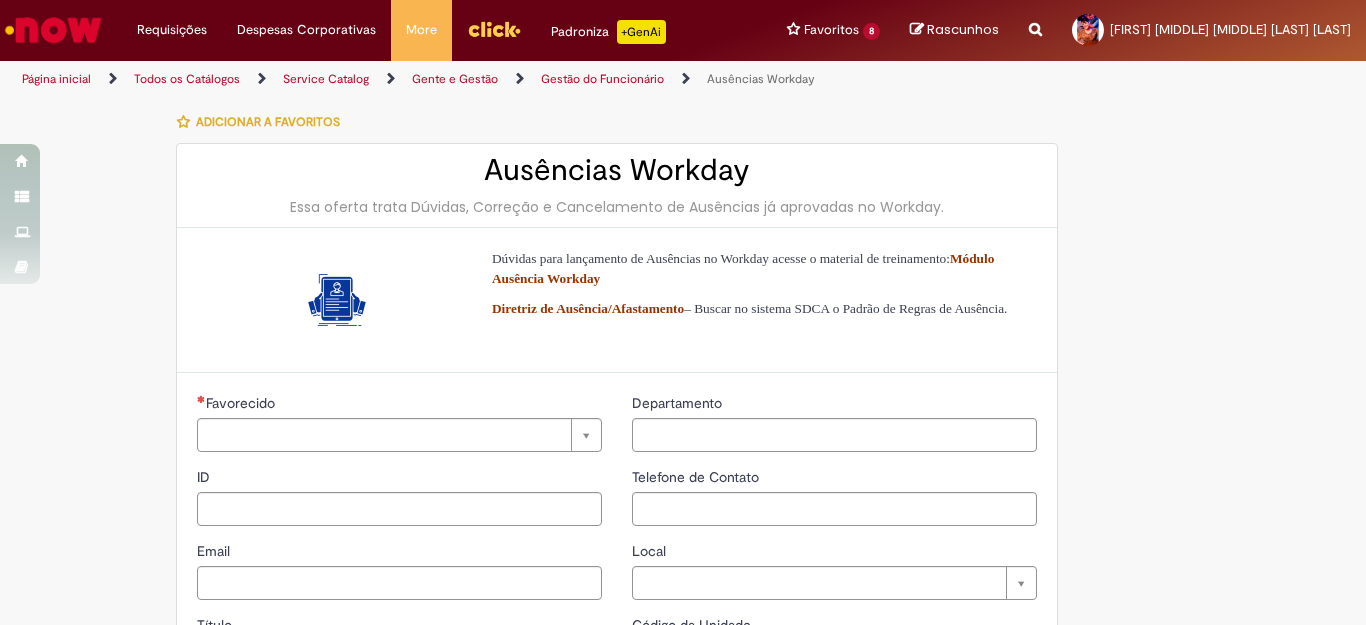 type on "********" 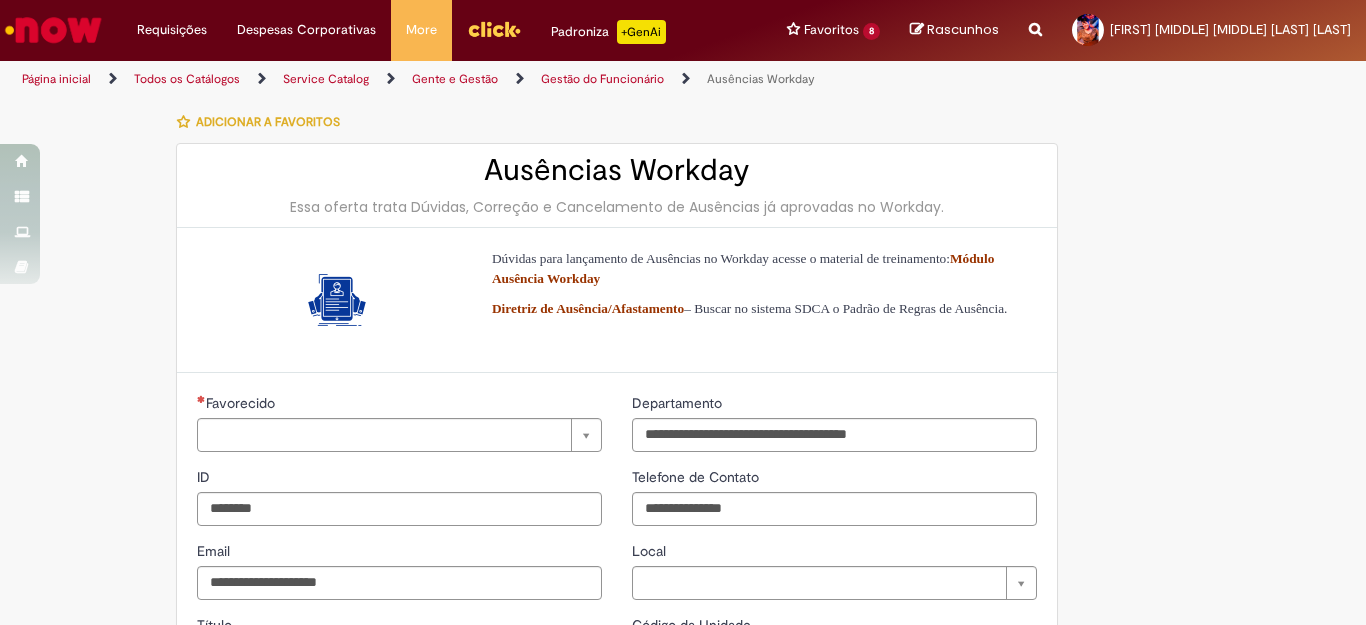 type on "**********" 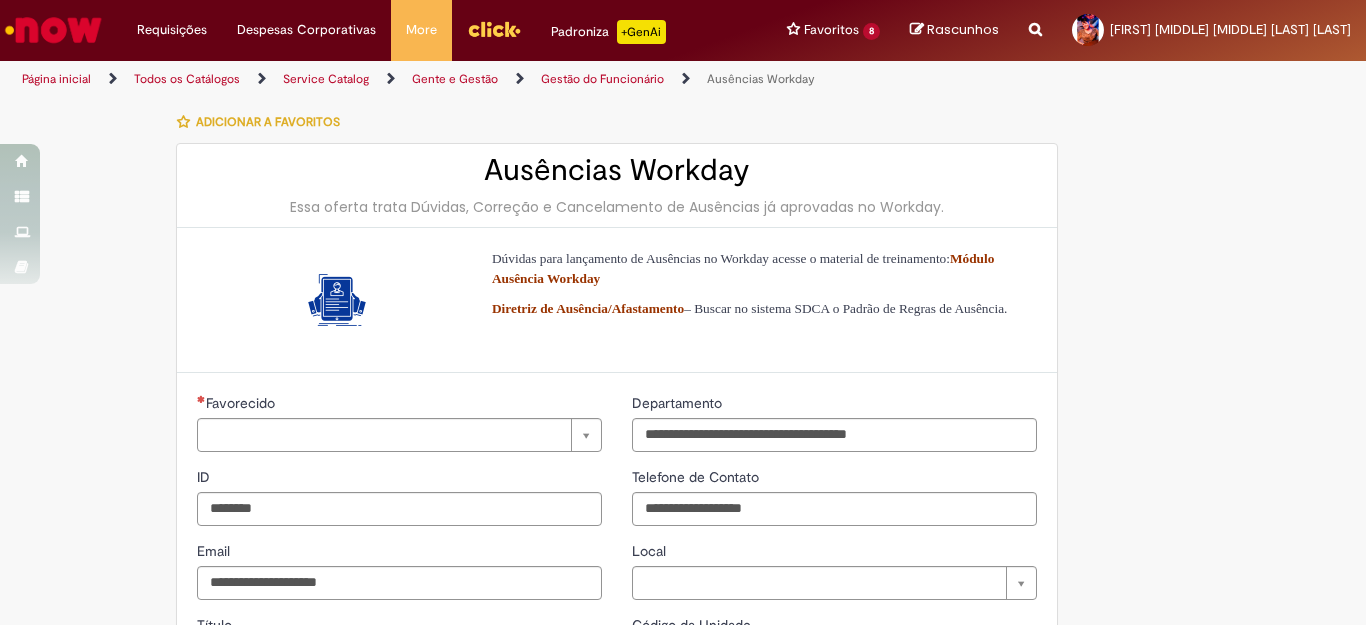 type on "**********" 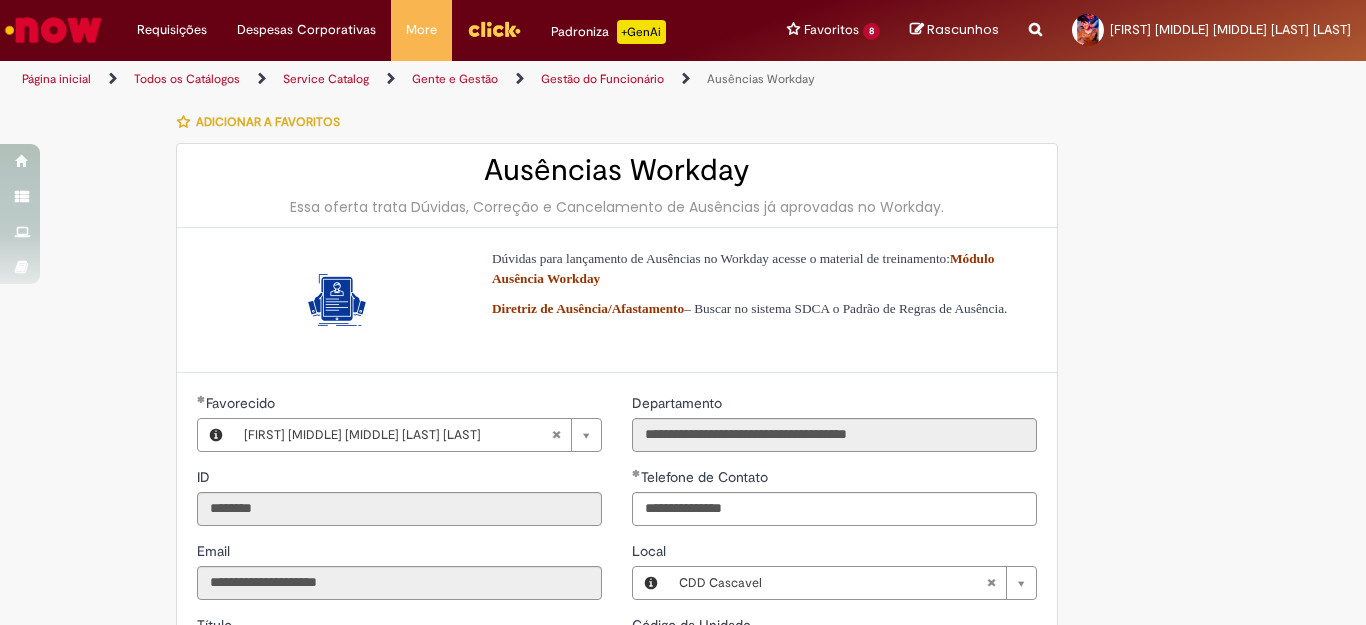 type on "**********" 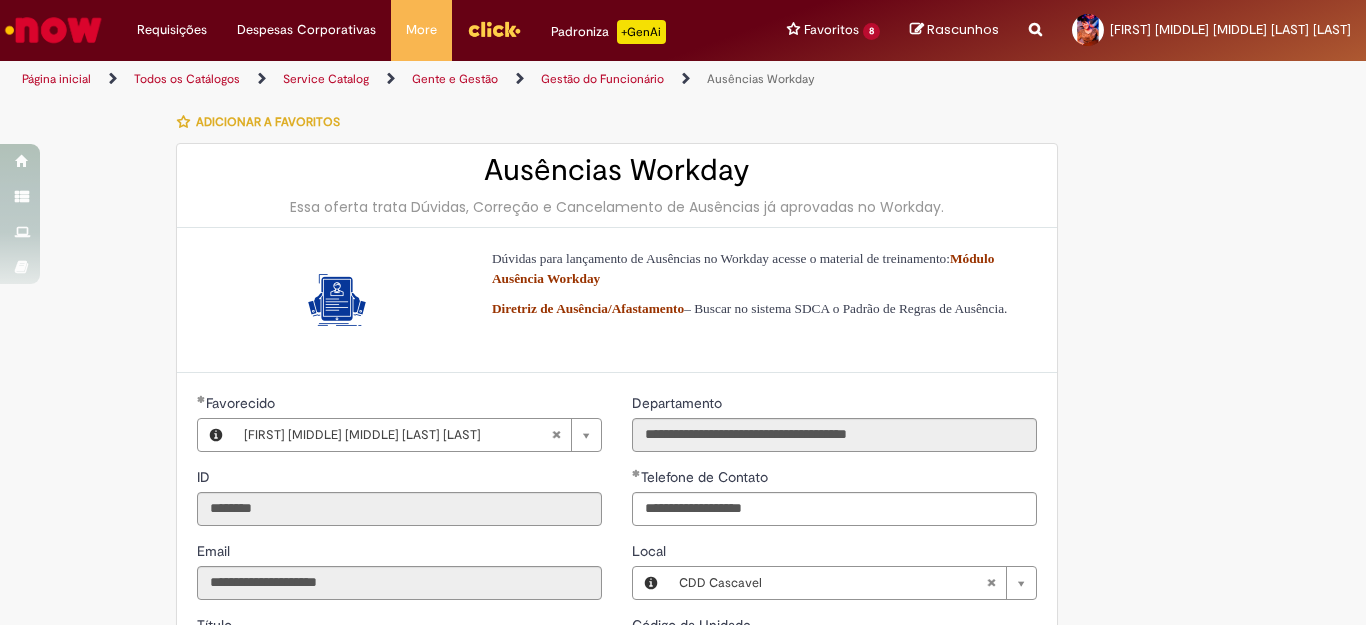 click at bounding box center [53, 30] 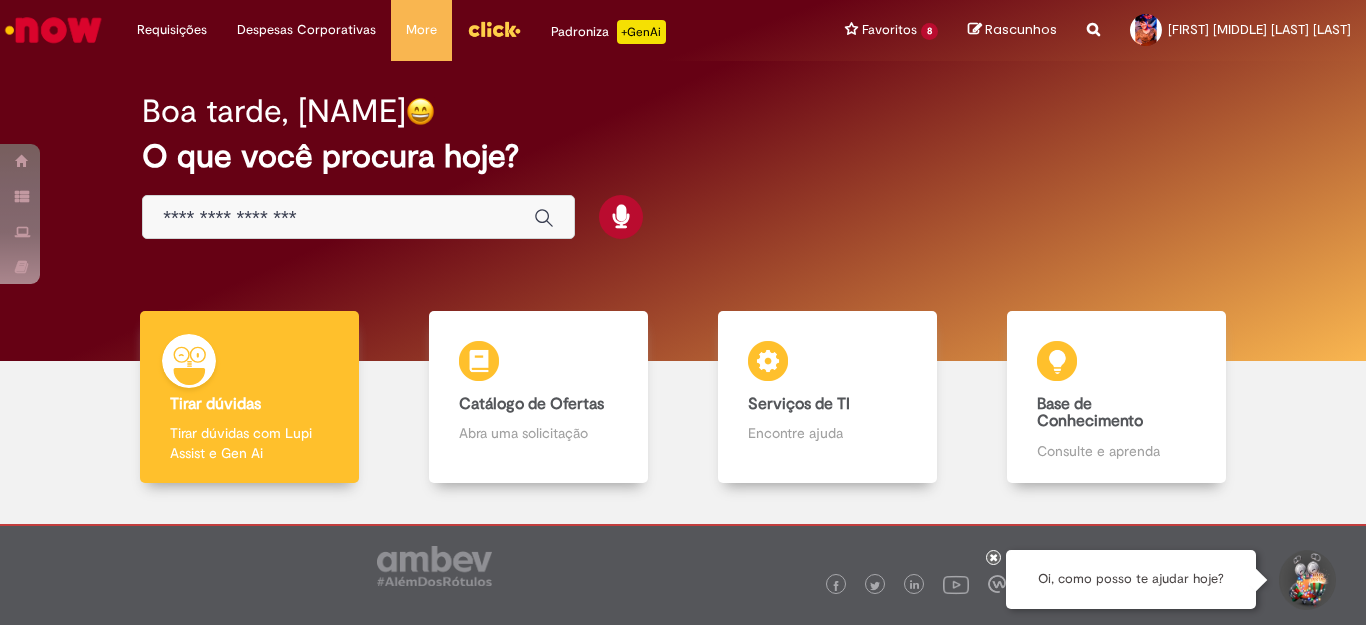 scroll, scrollTop: 0, scrollLeft: 0, axis: both 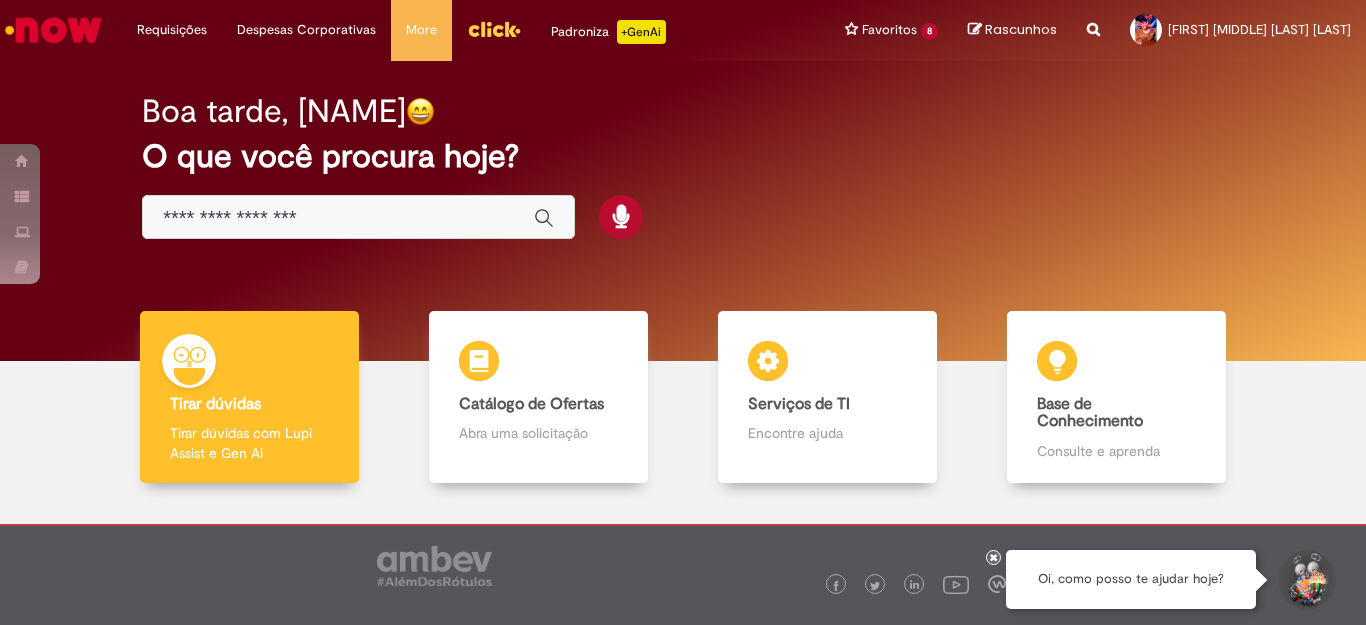 click at bounding box center [338, 218] 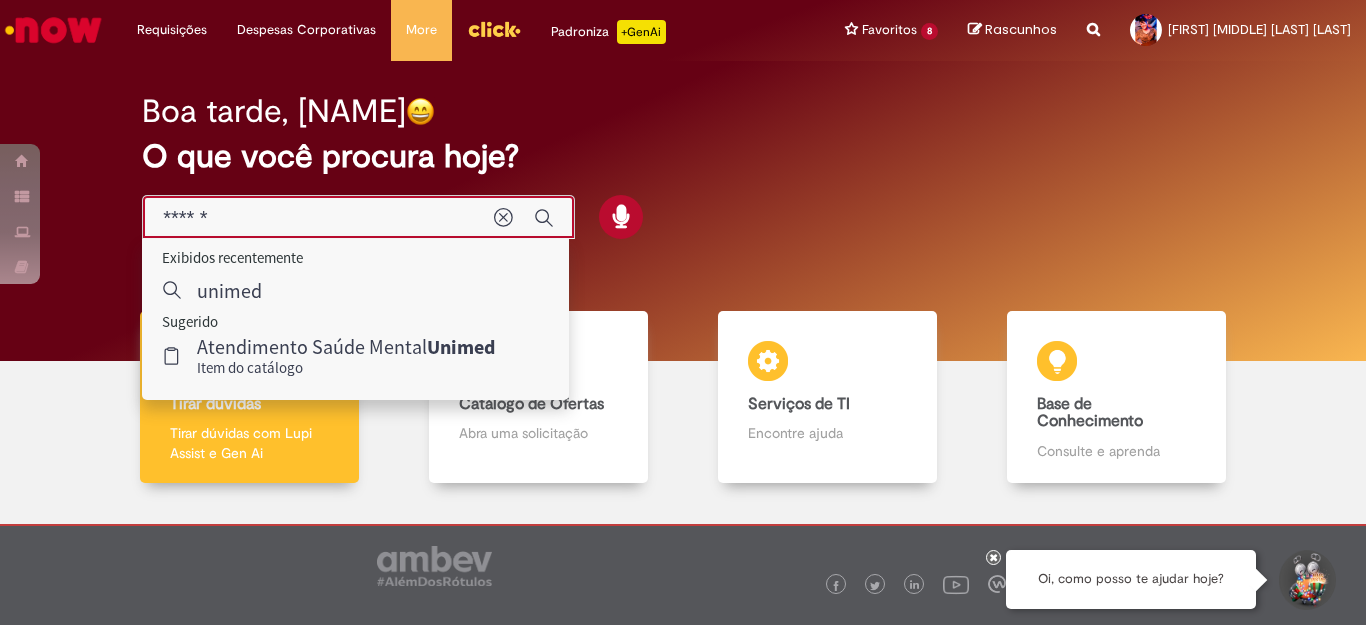 type on "******" 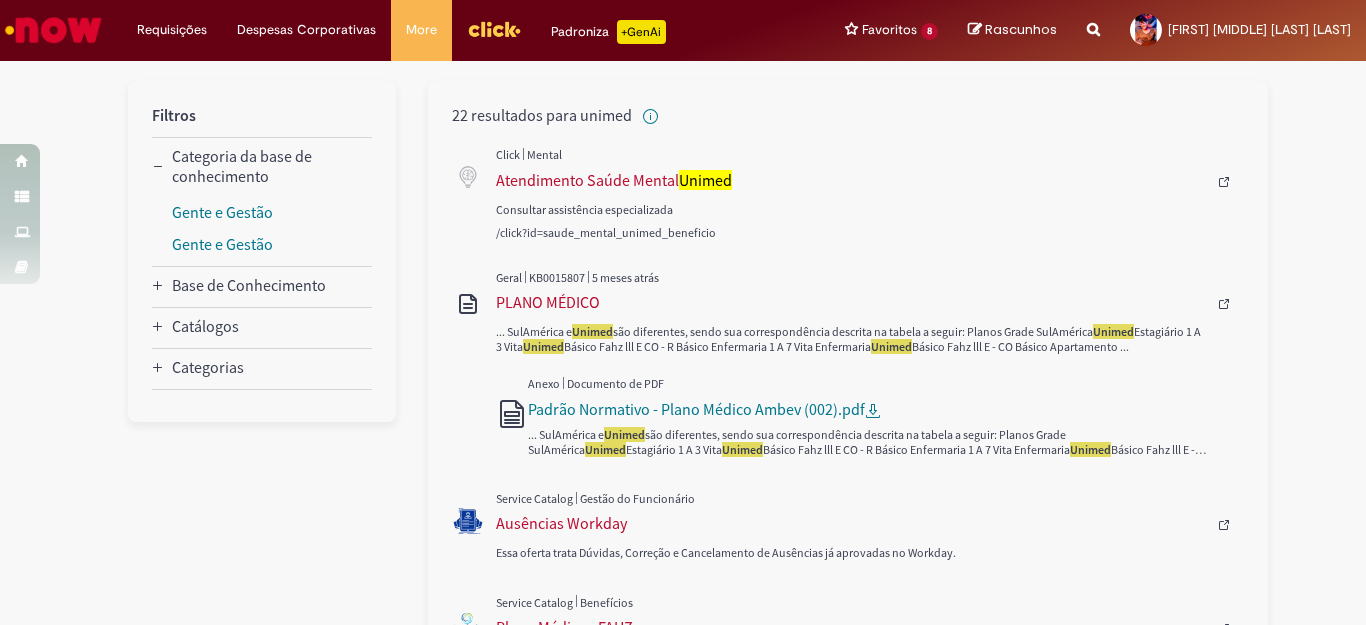 scroll, scrollTop: 30, scrollLeft: 0, axis: vertical 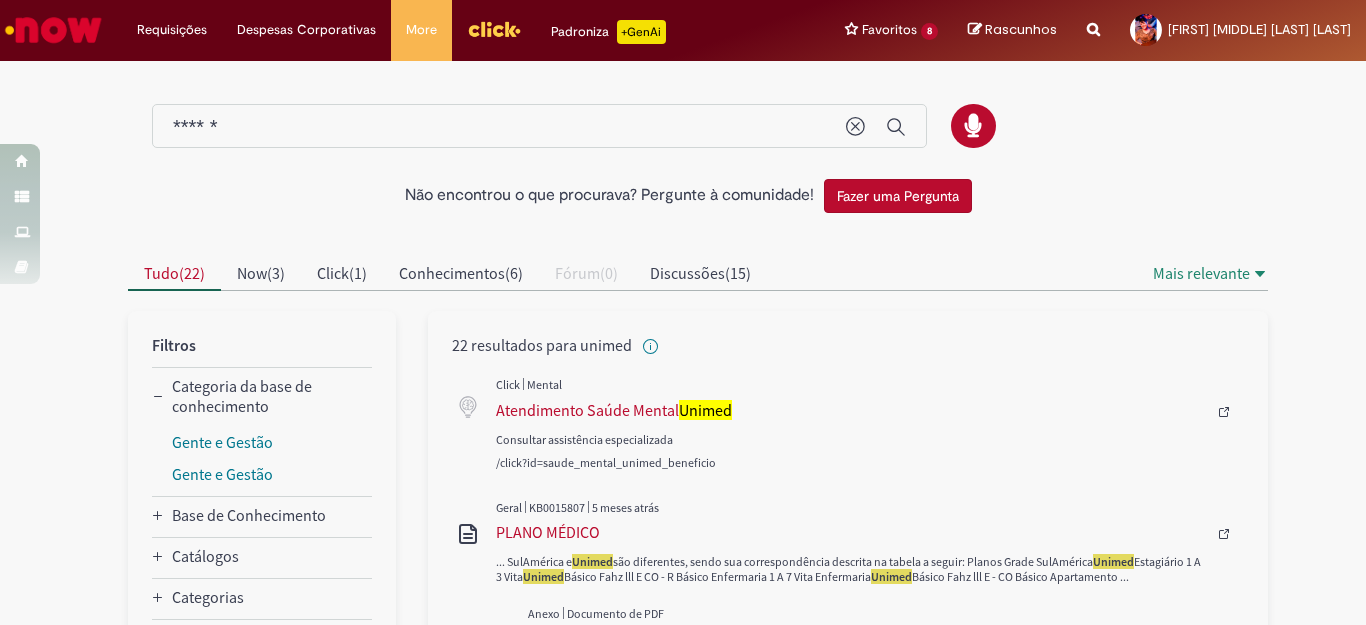 click on "******" at bounding box center (499, 127) 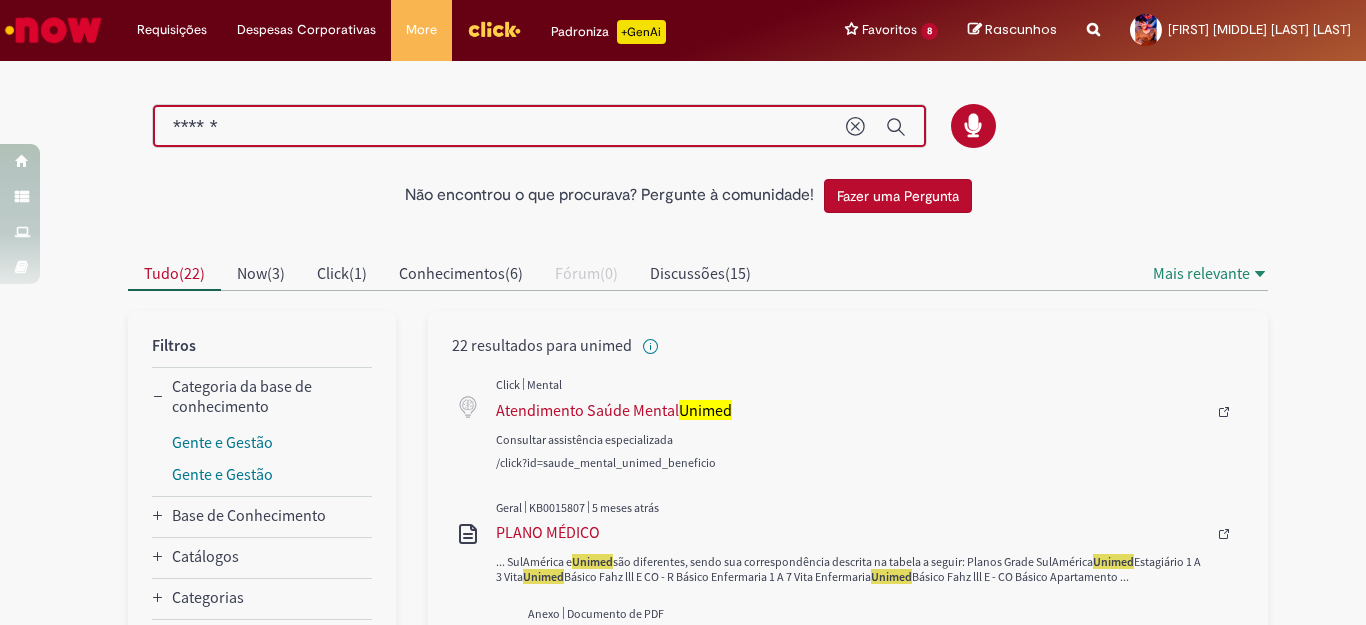 click on "******" at bounding box center [499, 127] 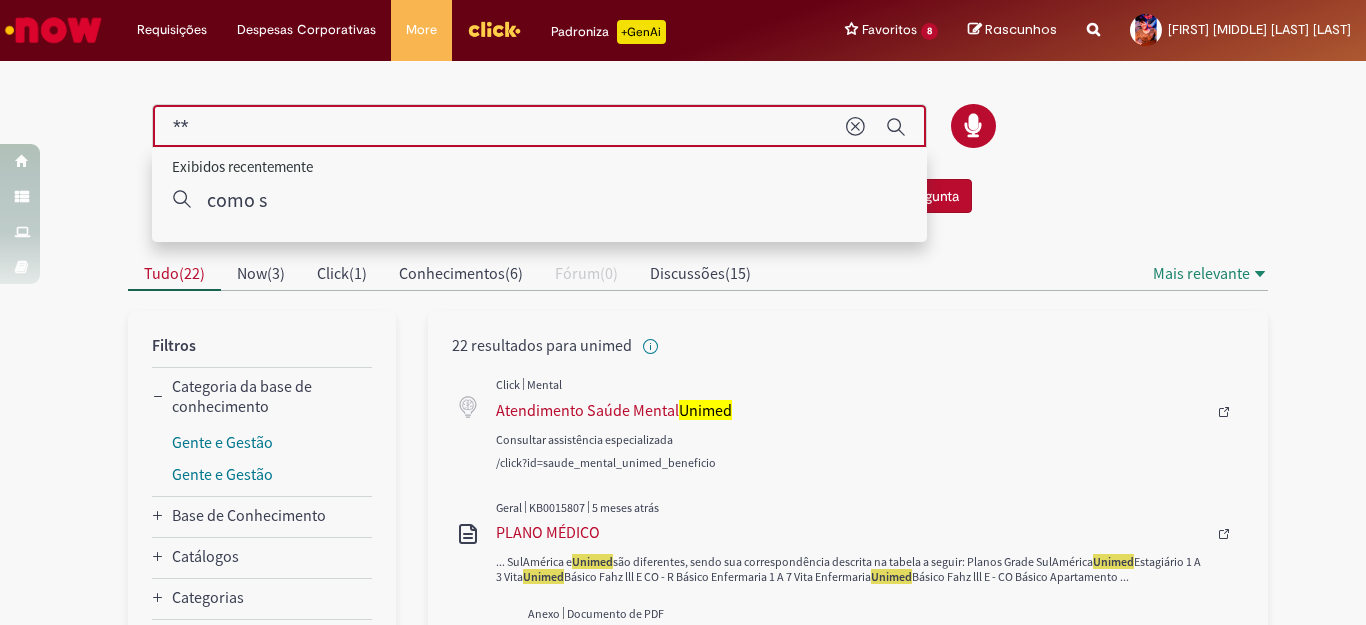 type on "*" 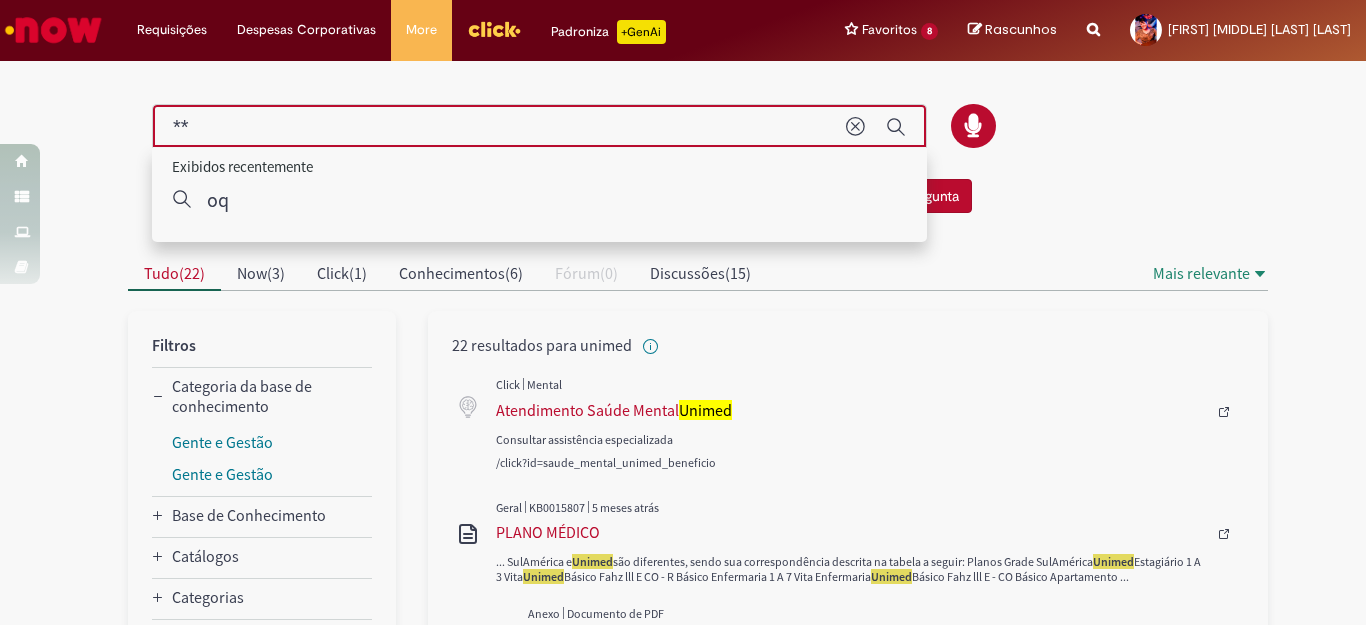 type on "*" 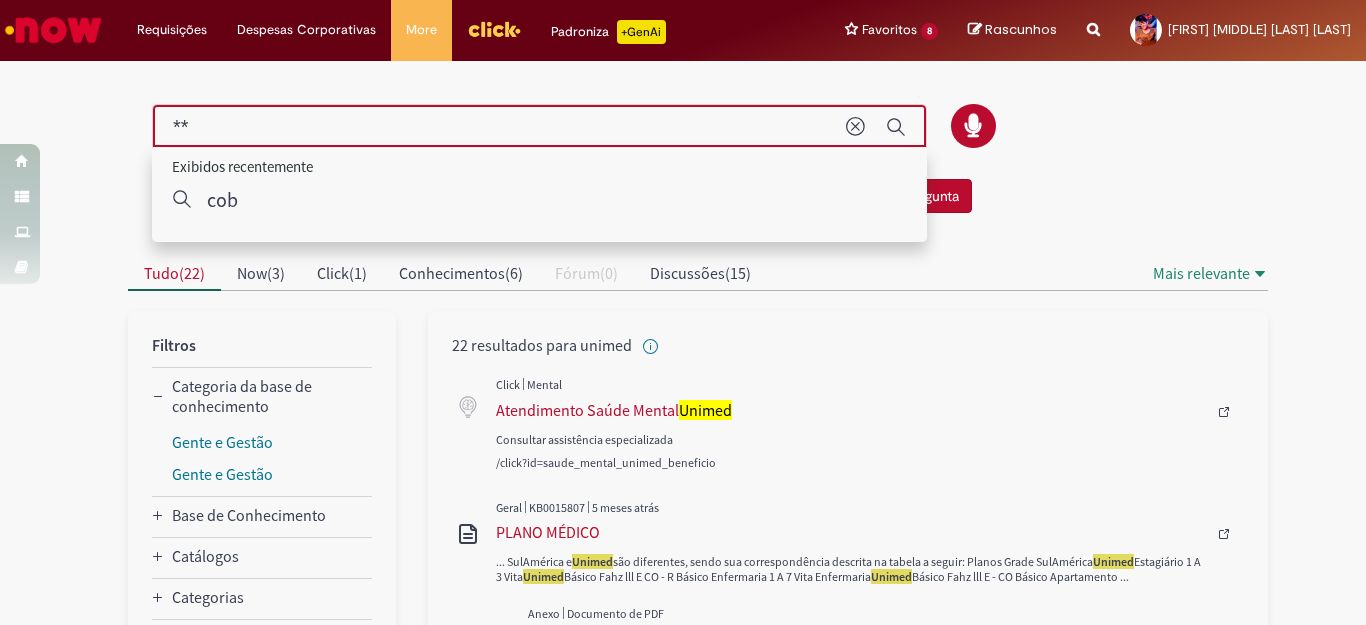 type on "*" 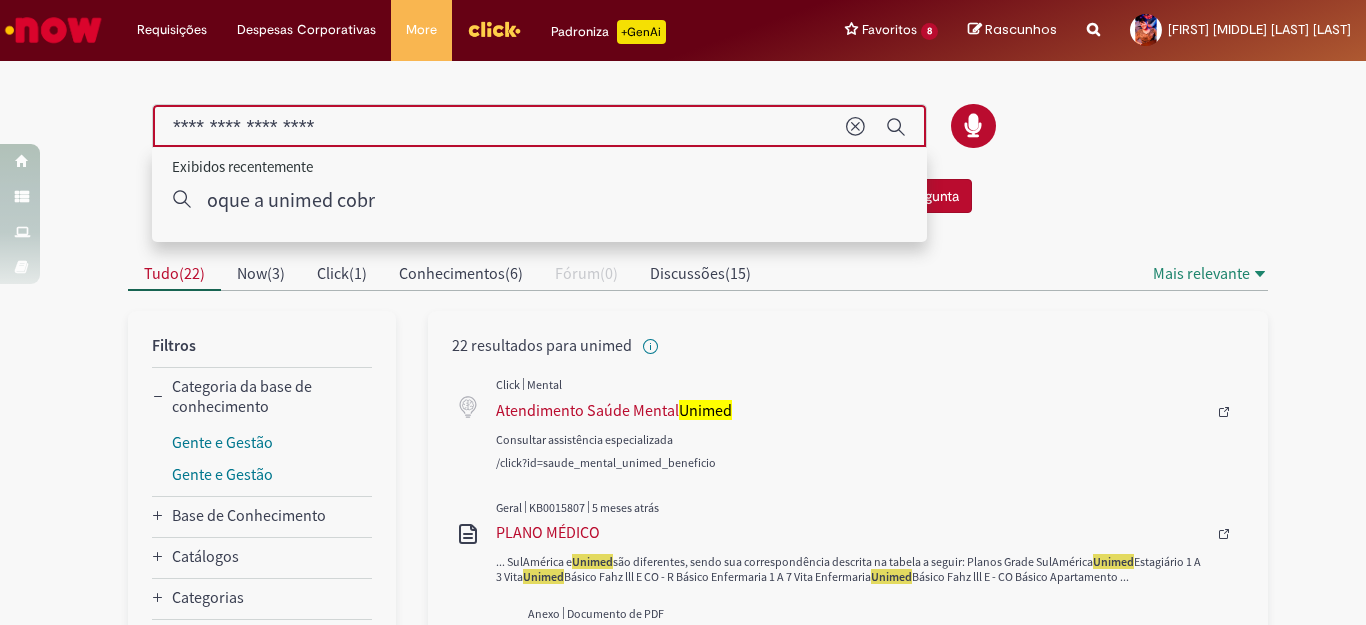 type on "**********" 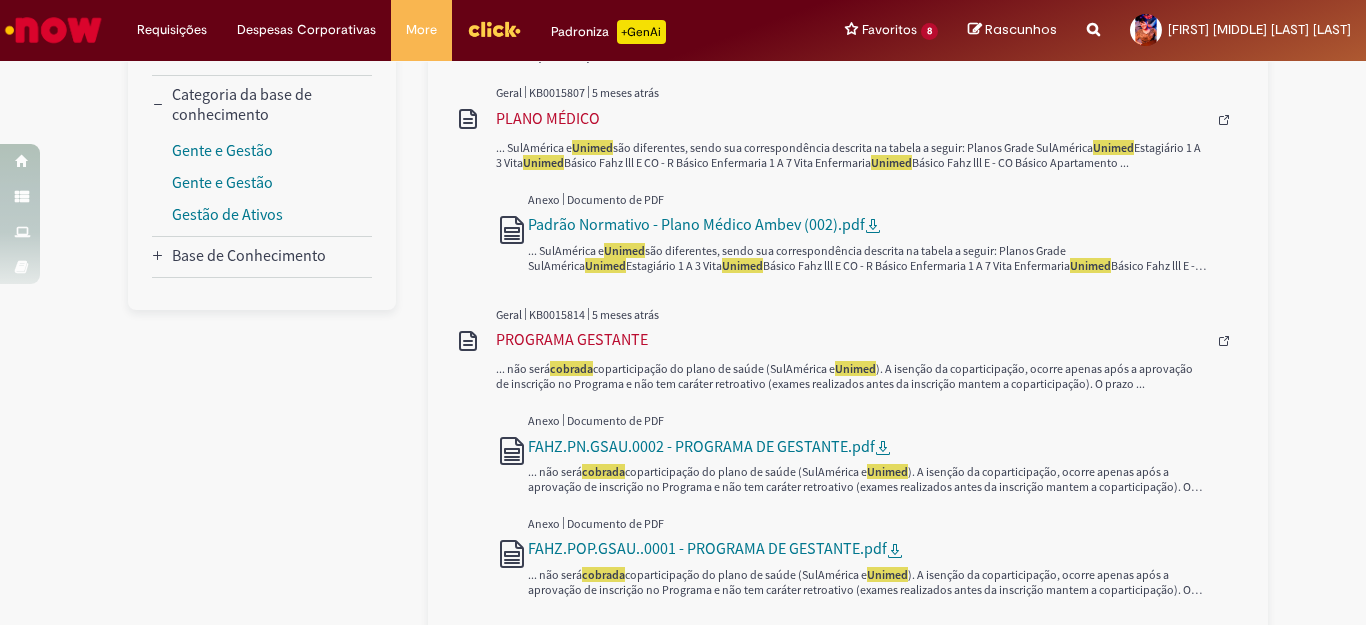 scroll, scrollTop: 0, scrollLeft: 0, axis: both 